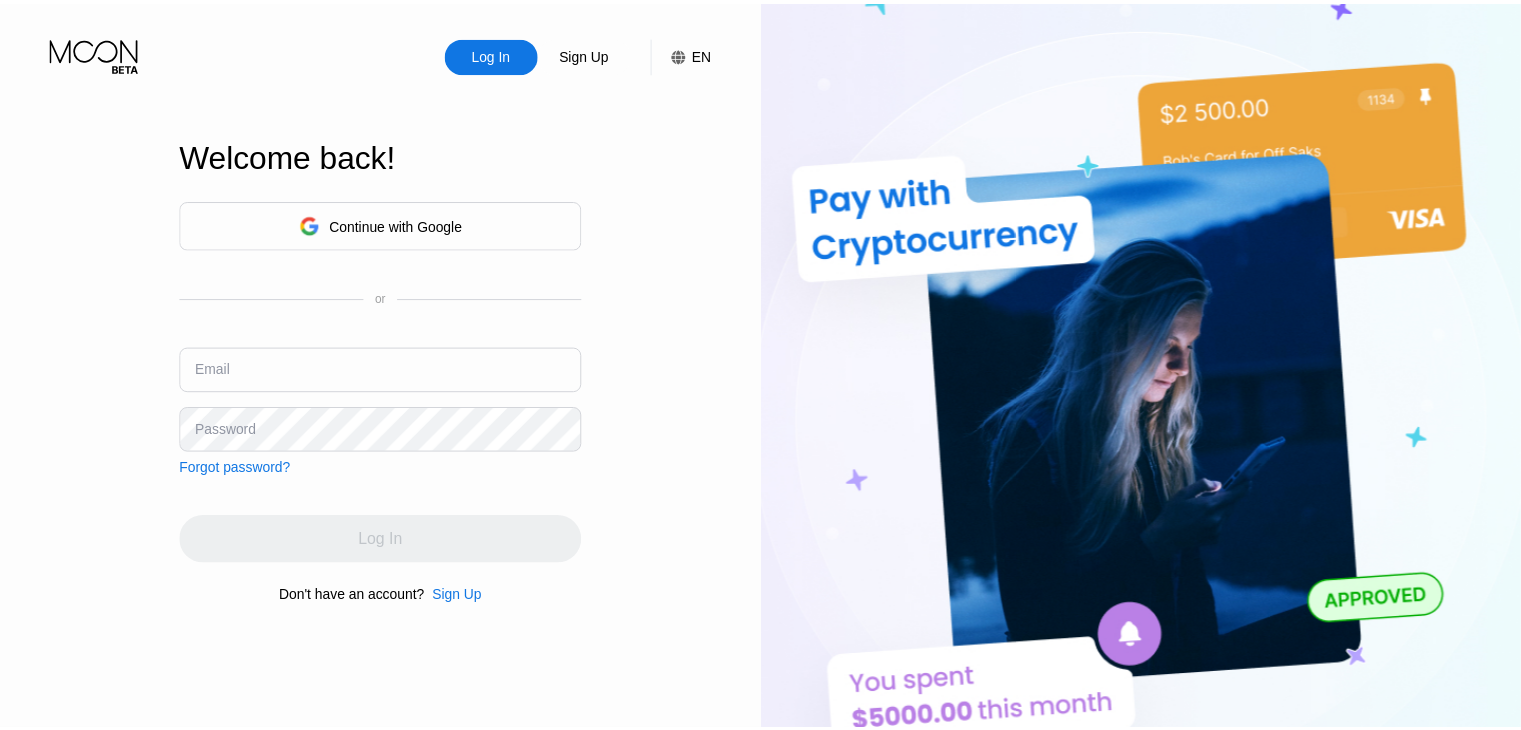 scroll, scrollTop: 0, scrollLeft: 0, axis: both 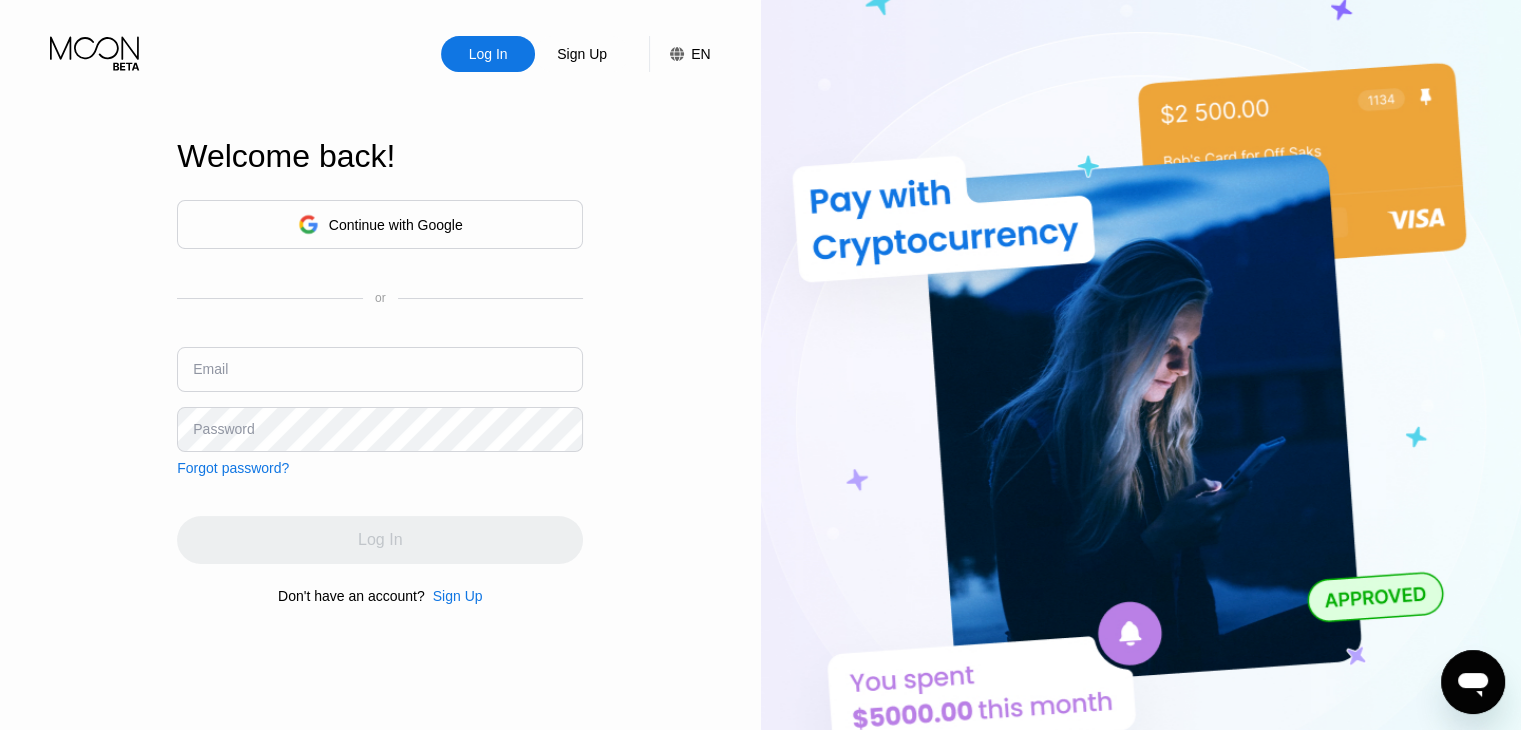 click on "Continue with Google" at bounding box center [380, 224] 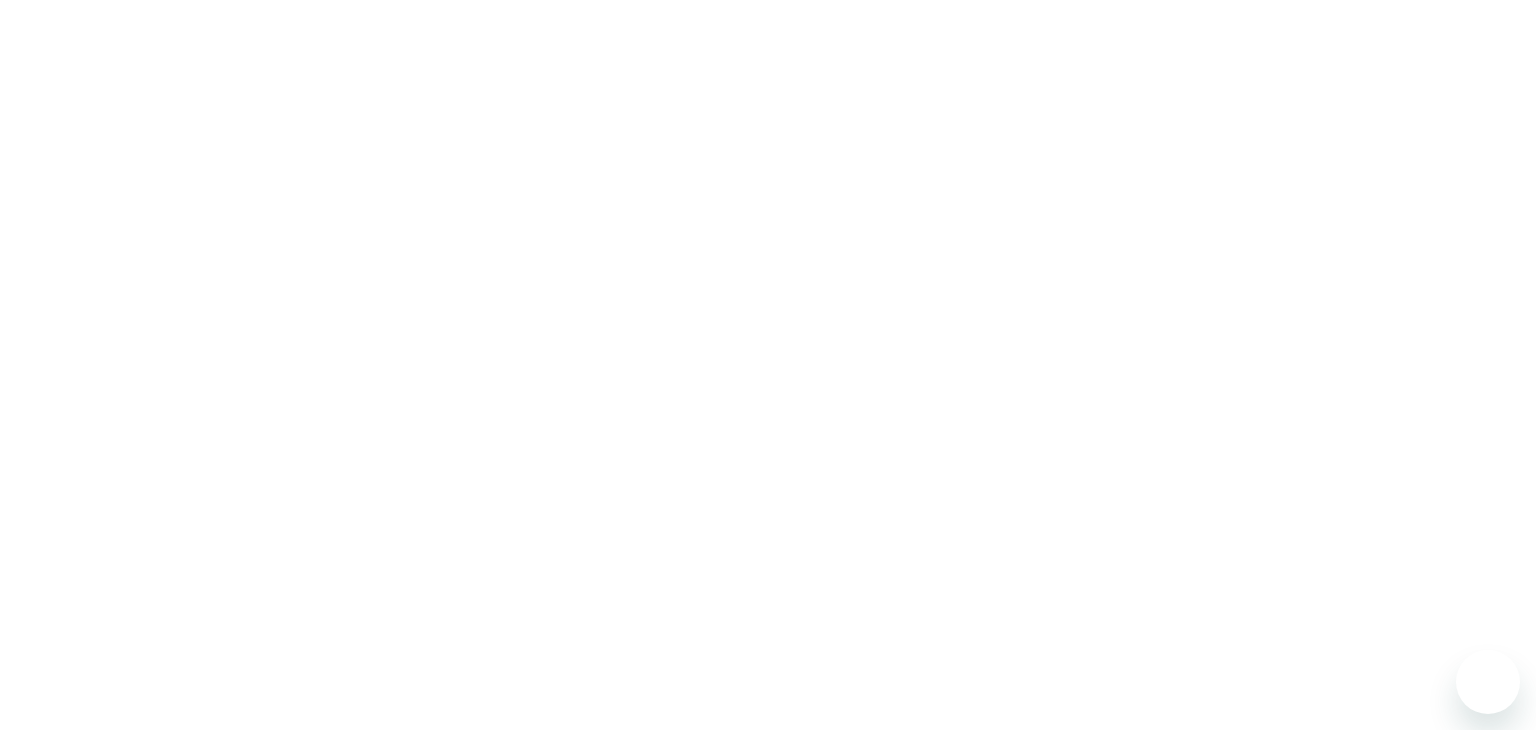 scroll, scrollTop: 0, scrollLeft: 0, axis: both 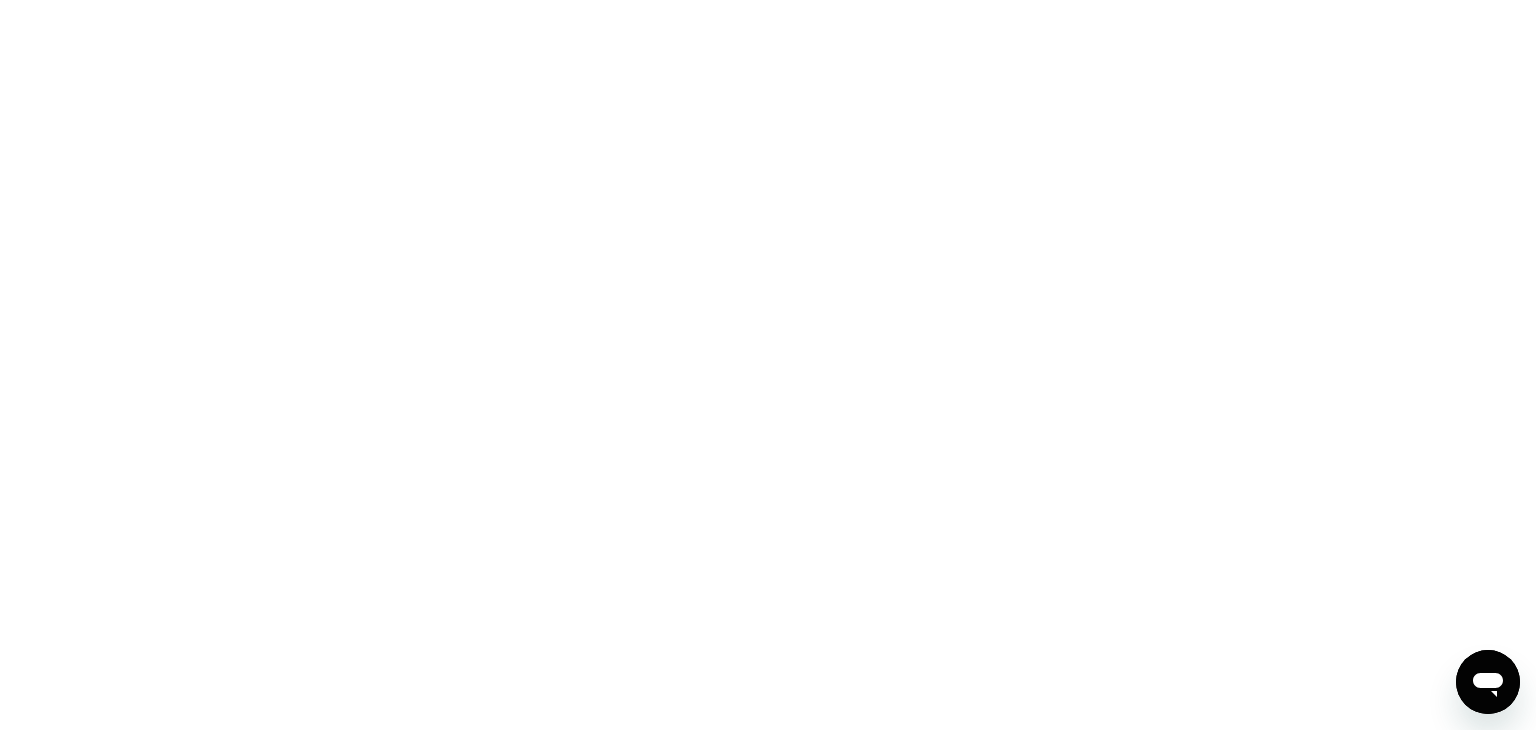 click at bounding box center [768, 365] 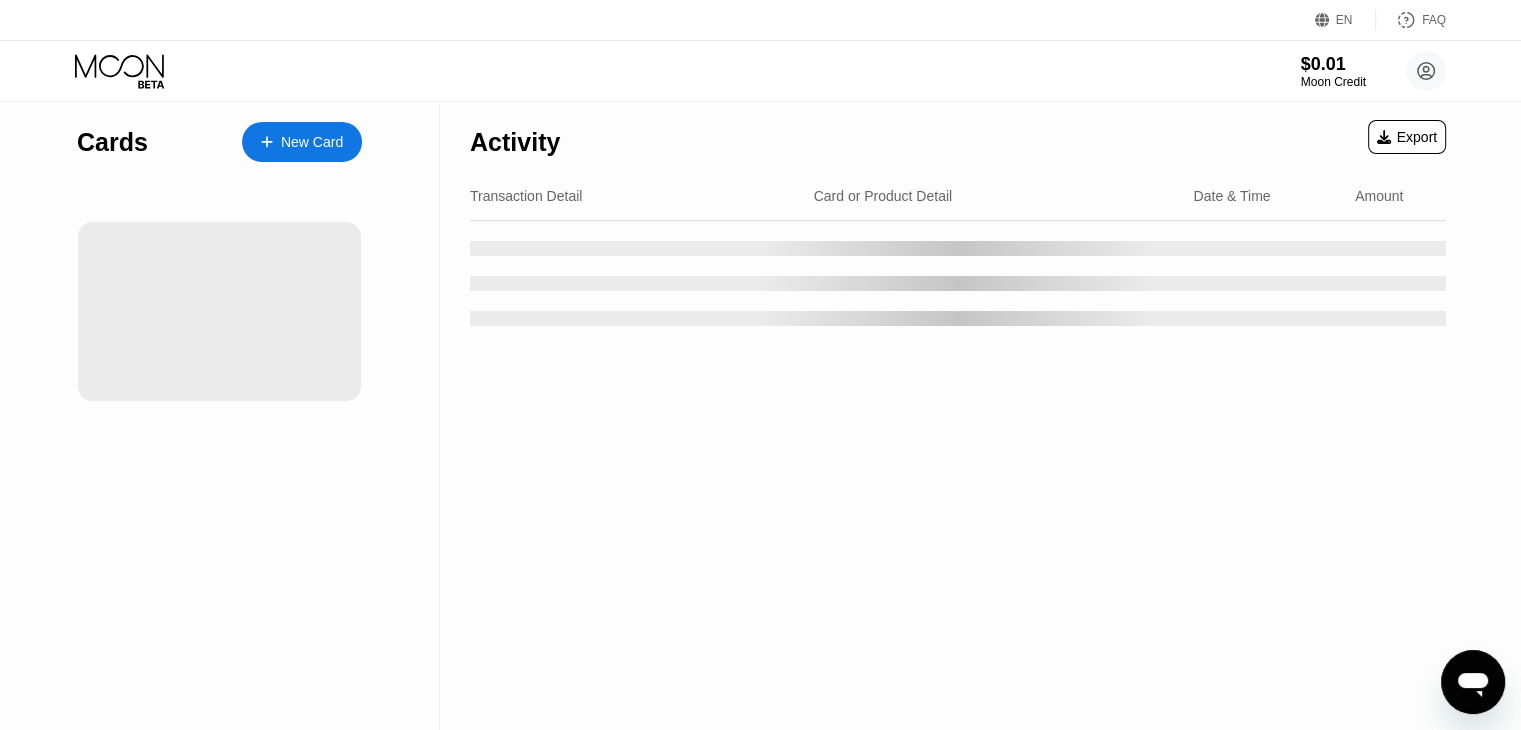 click on "EN" at bounding box center (1345, 20) 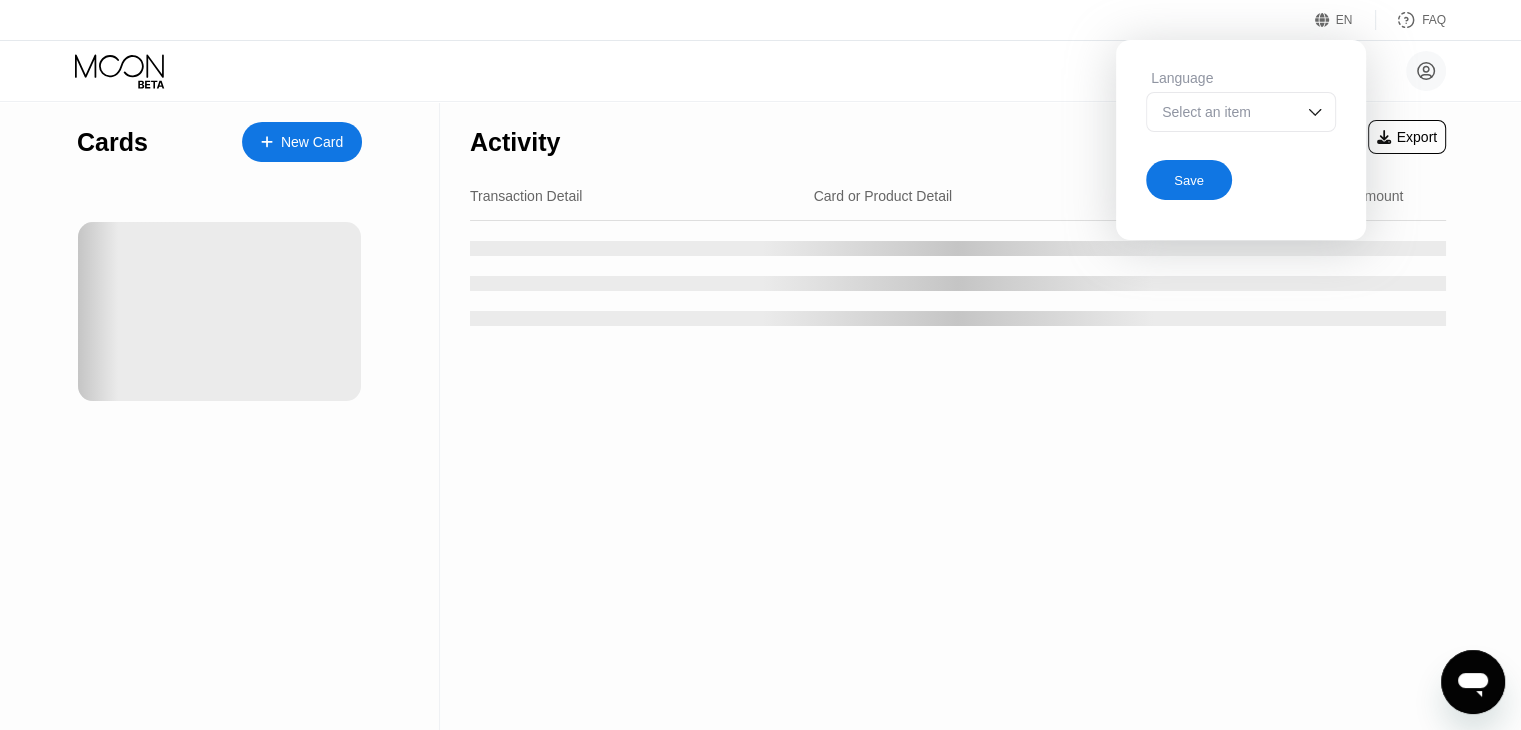 click on "Select an item" at bounding box center [1226, 112] 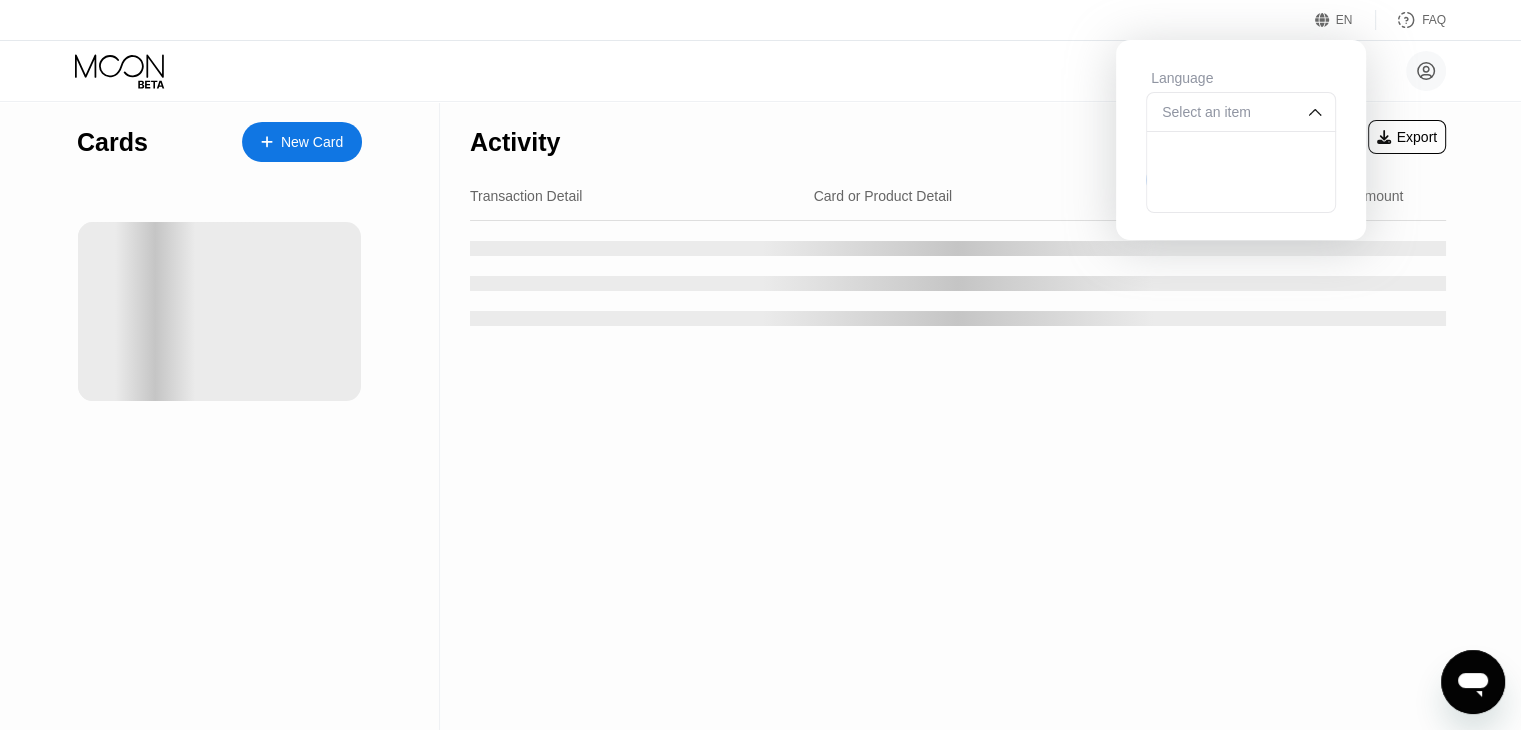 click on "Select an item" at bounding box center [1226, 112] 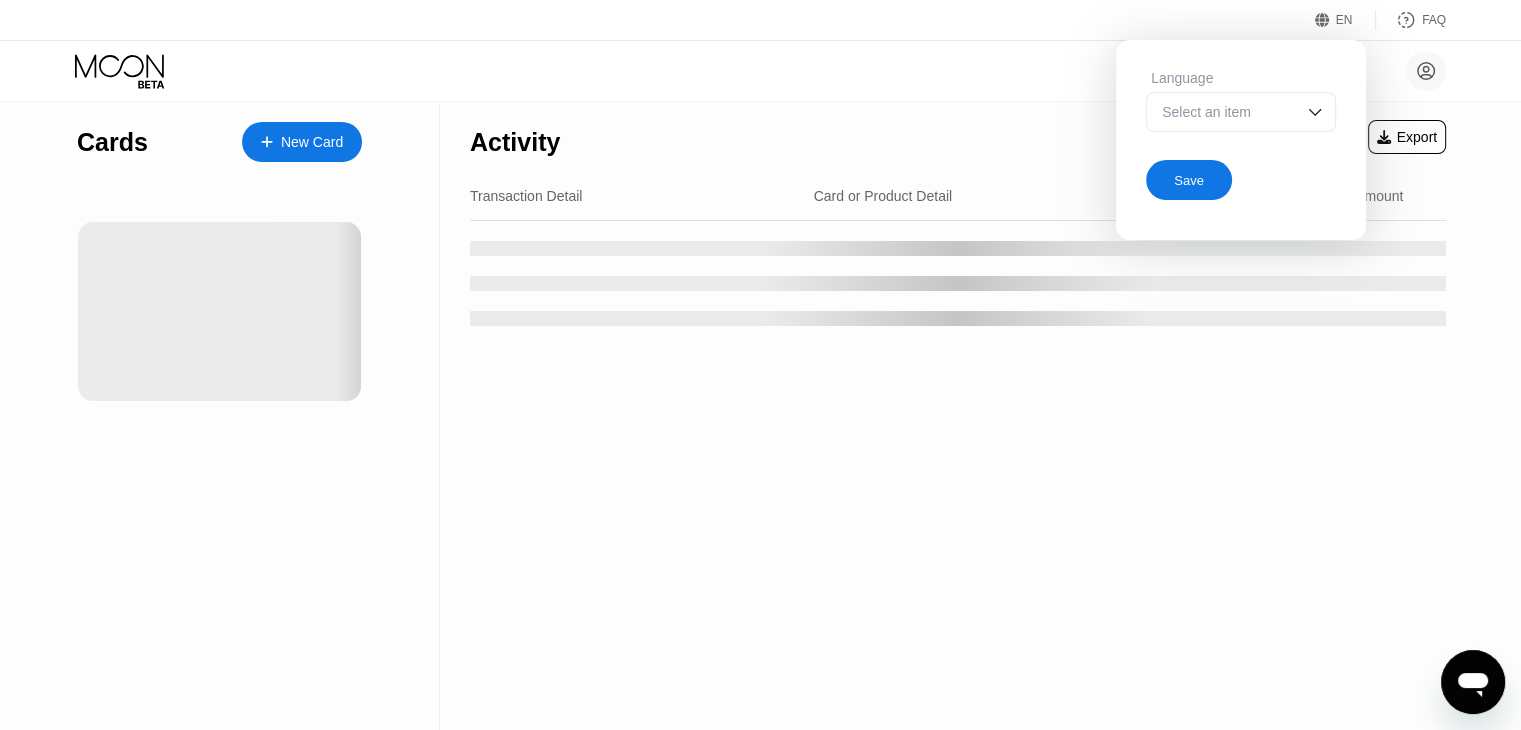 click on "Select an item" at bounding box center [1241, 112] 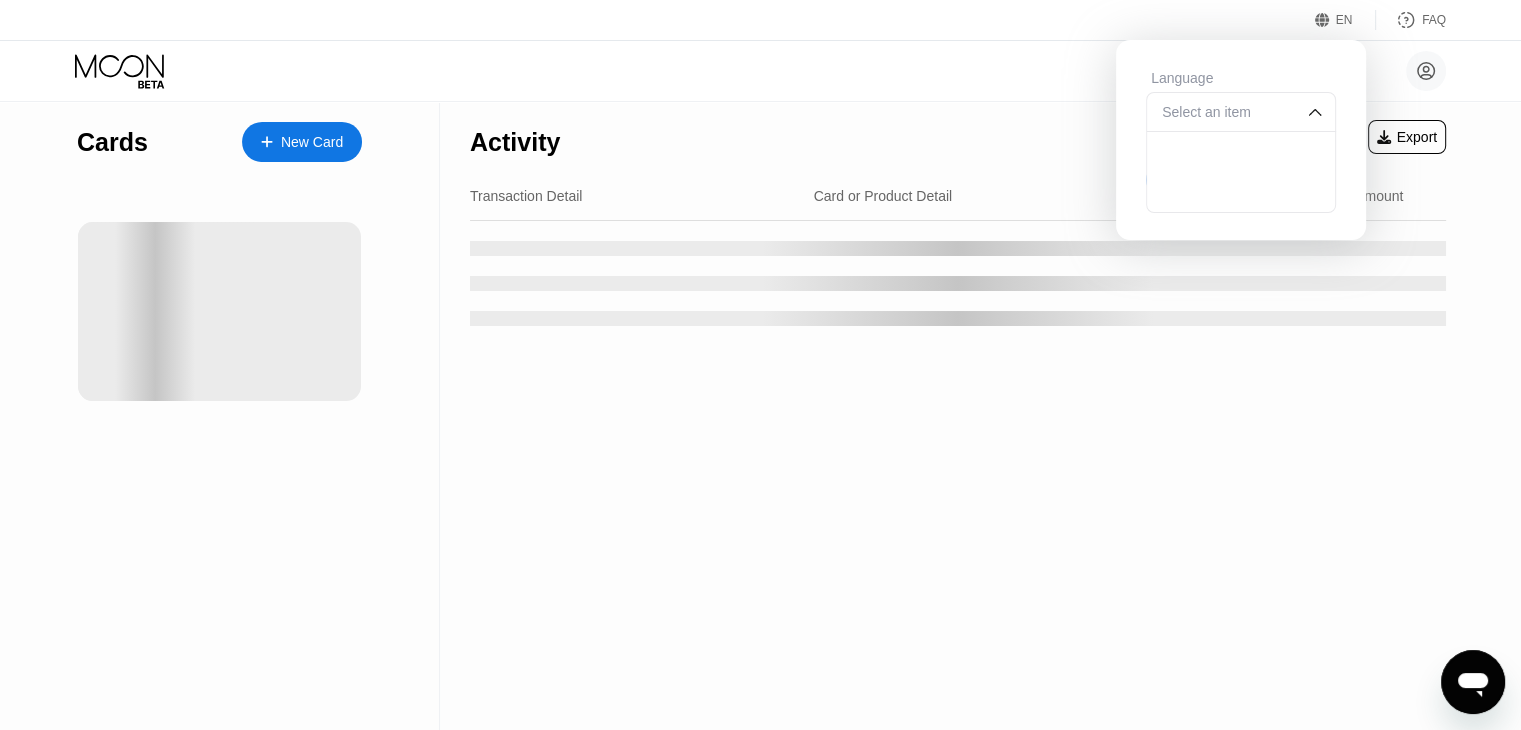 click on "Select an item" at bounding box center (1226, 112) 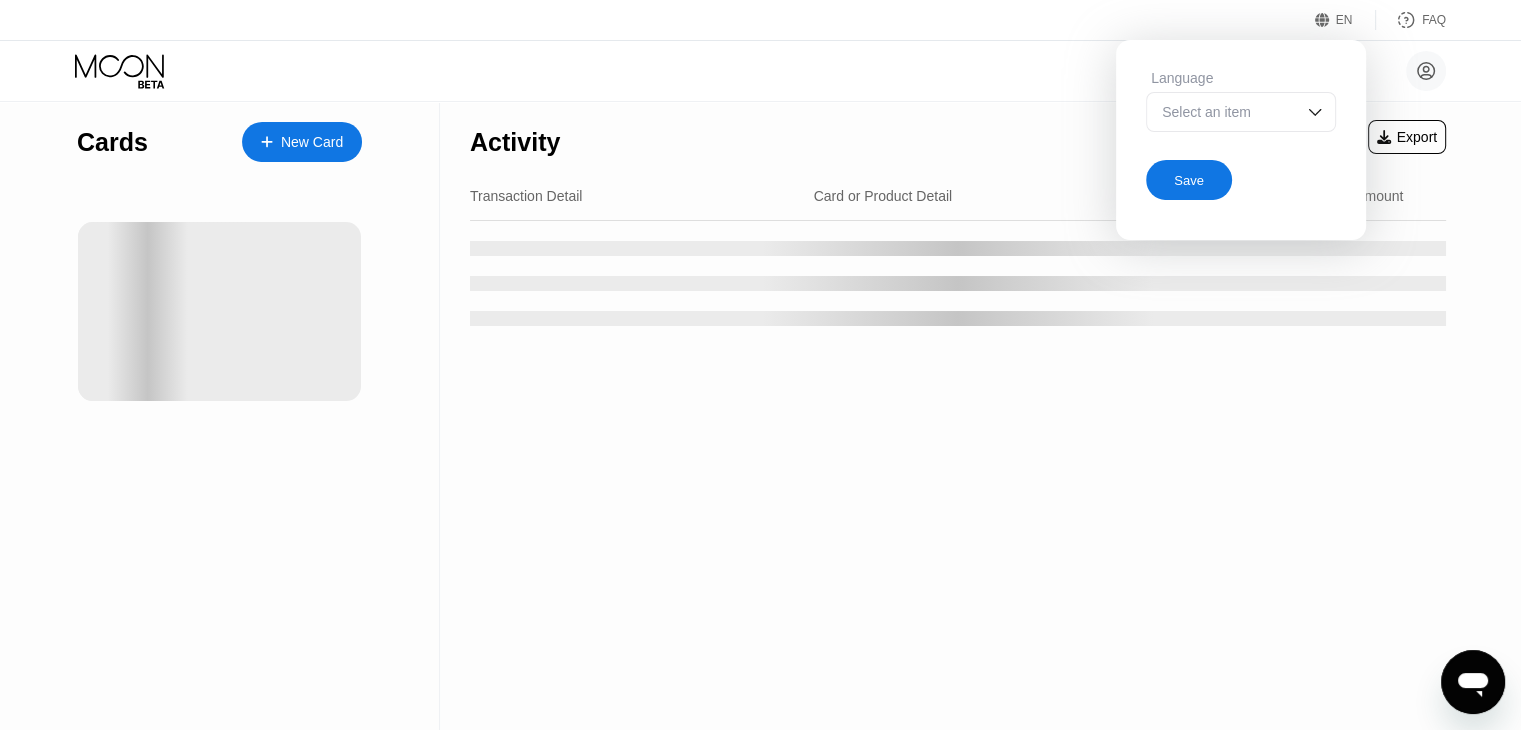click on "EN" at bounding box center [1344, 20] 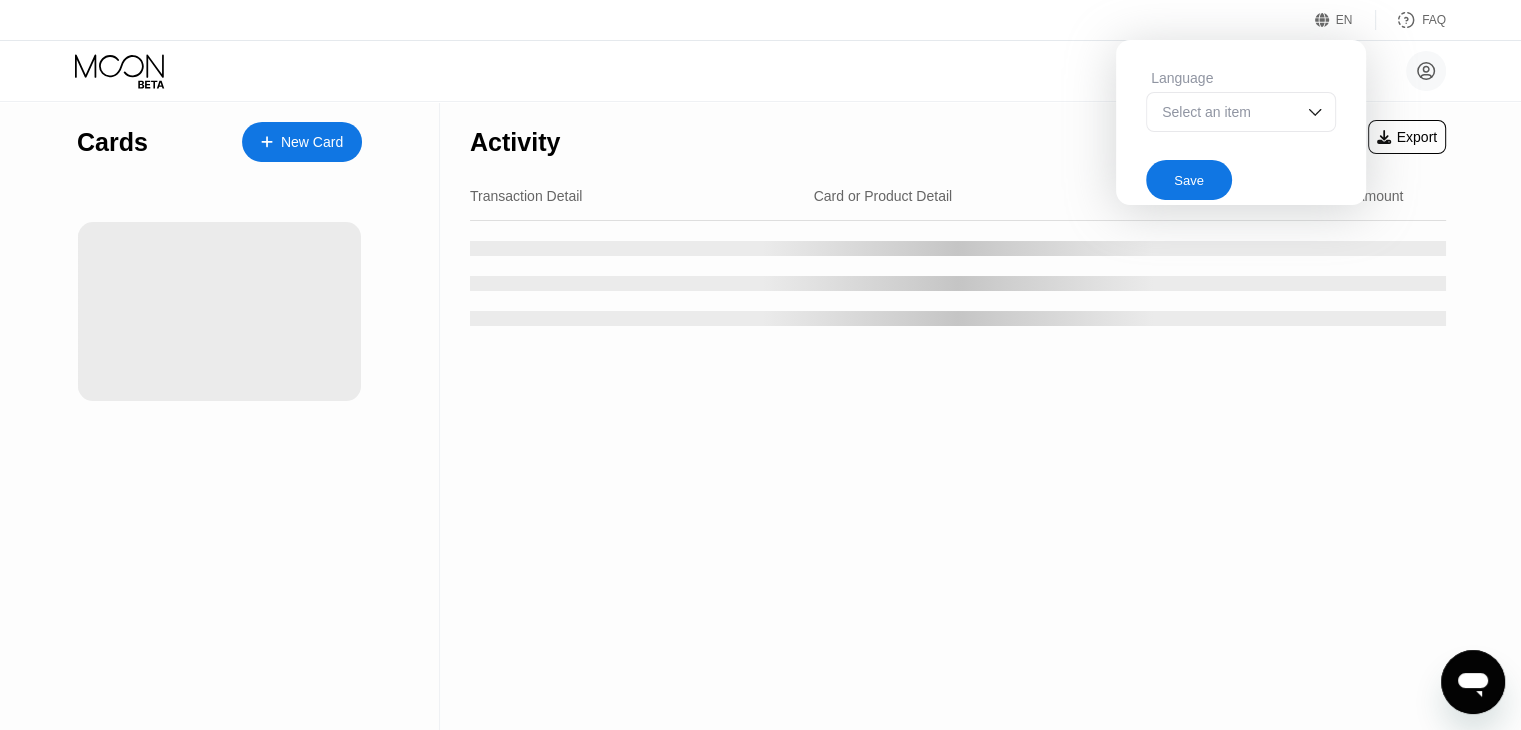 click on "EN Language Select an item Save FAQ" at bounding box center (760, 20) 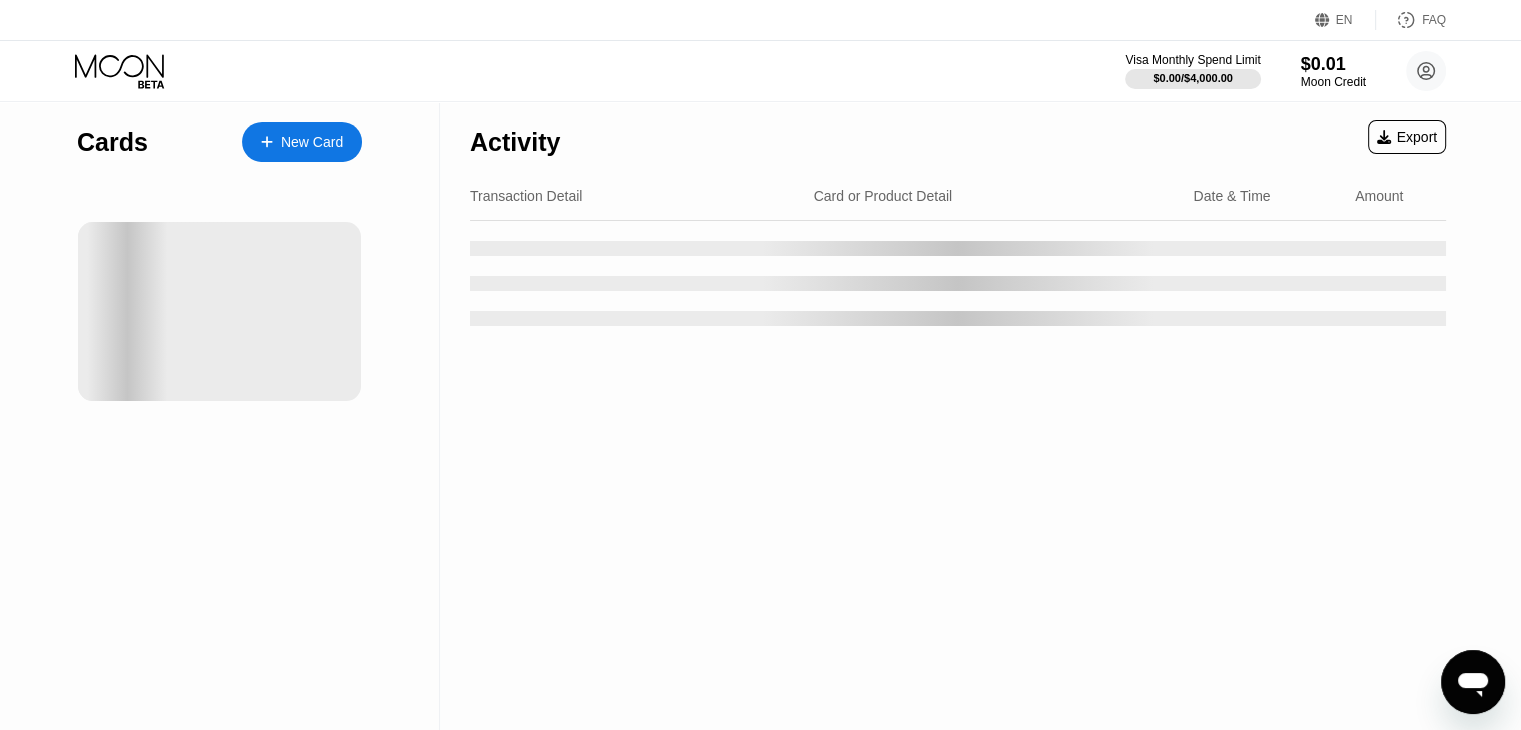 click on "EN" at bounding box center [1344, 20] 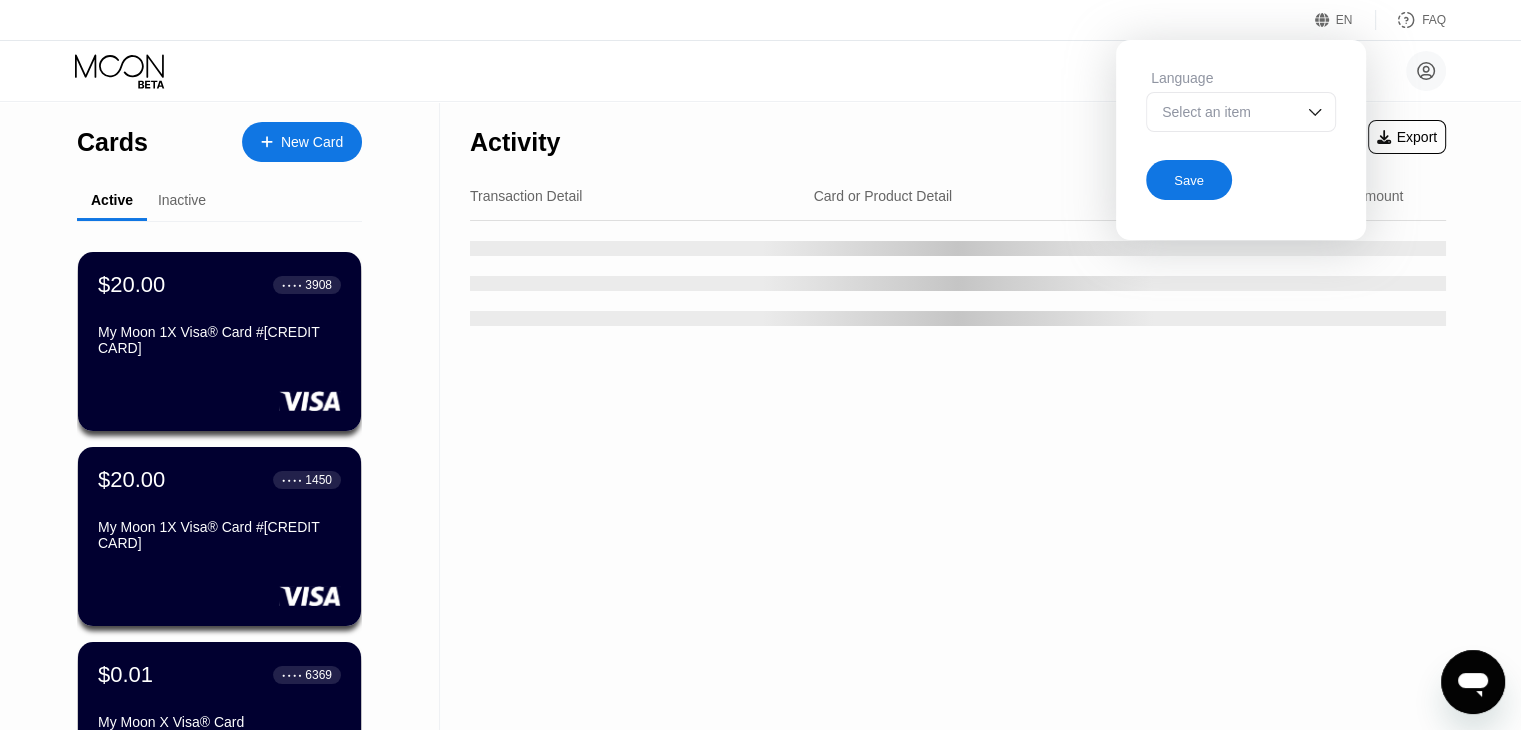 click on "Select an item" at bounding box center (1226, 112) 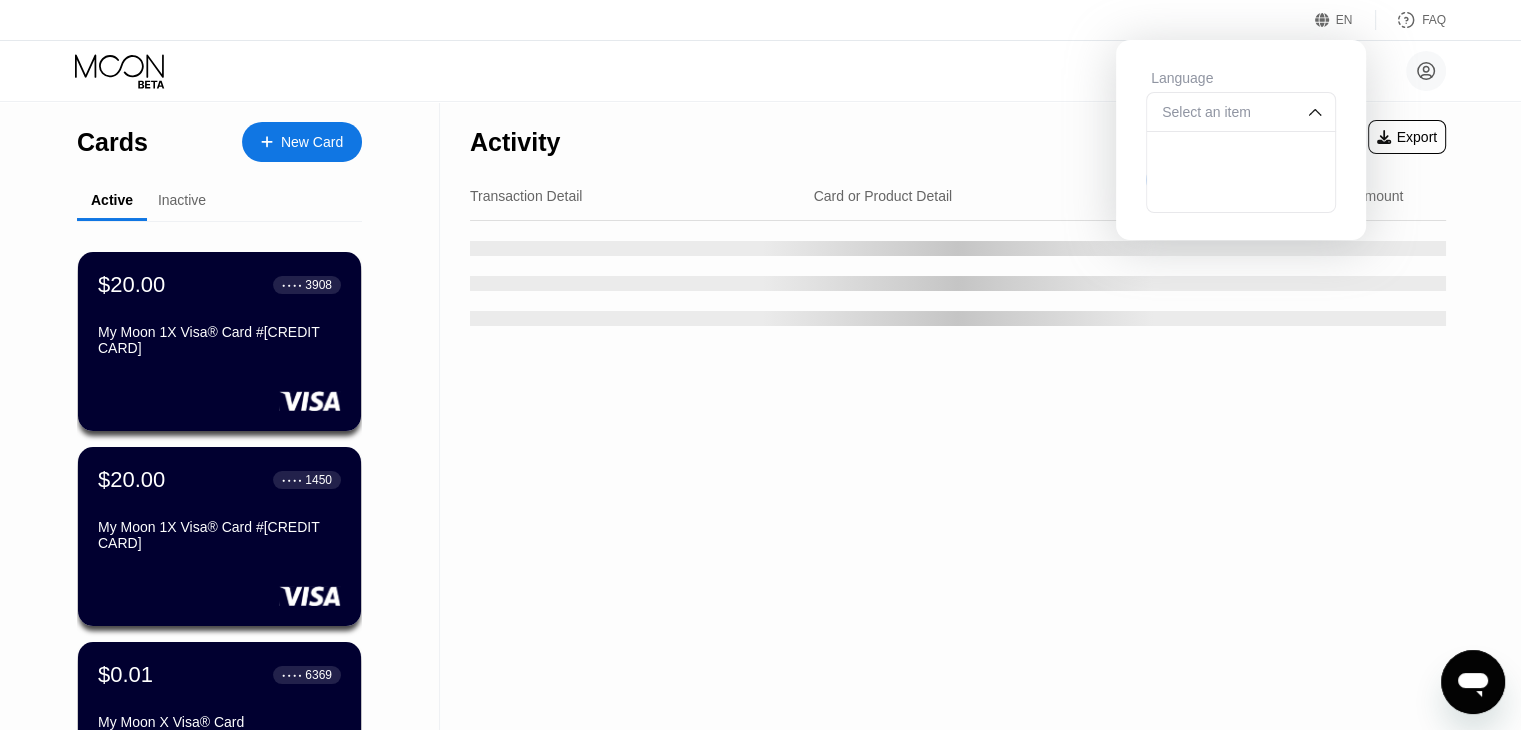 click on "EN Language Select an item Save FAQ" at bounding box center (760, 20) 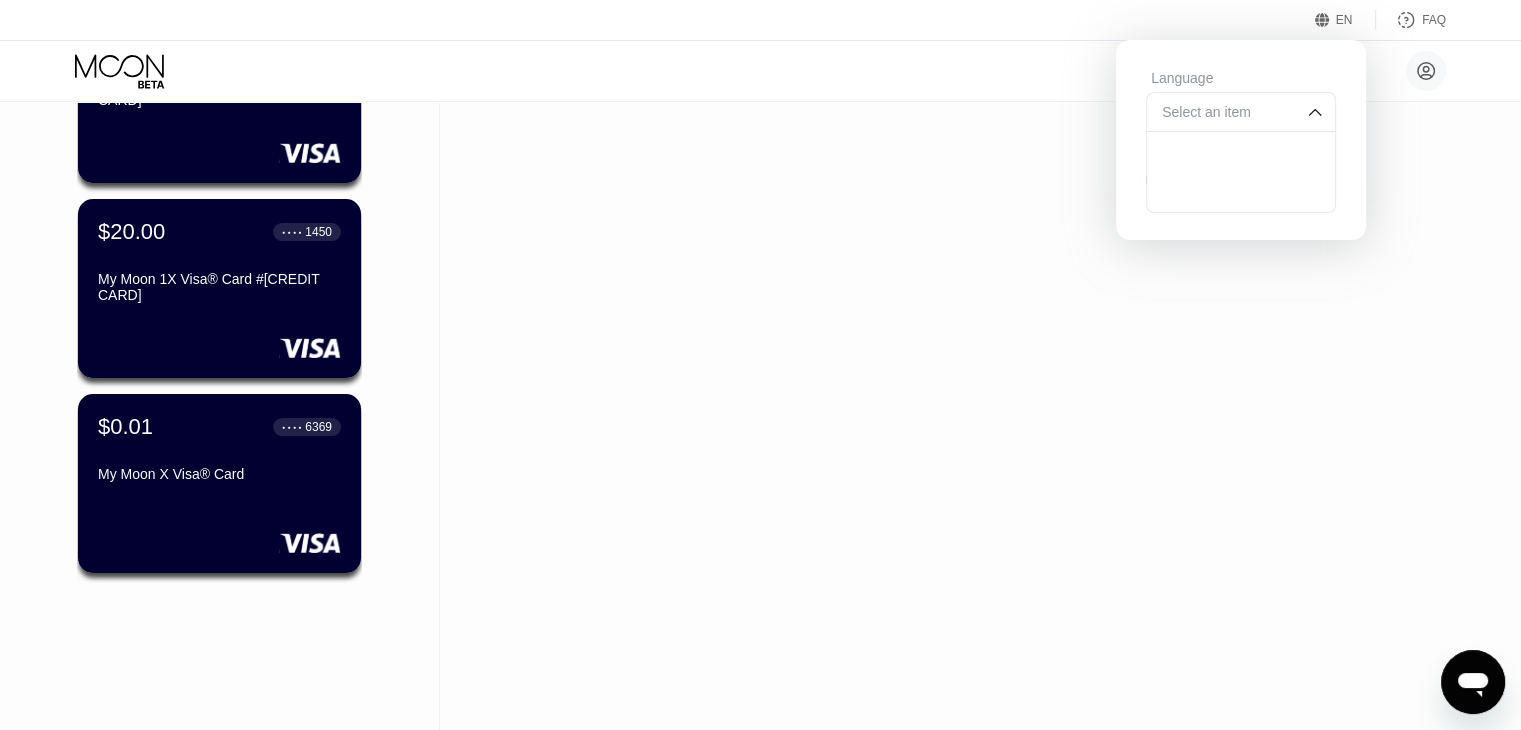 scroll, scrollTop: 0, scrollLeft: 0, axis: both 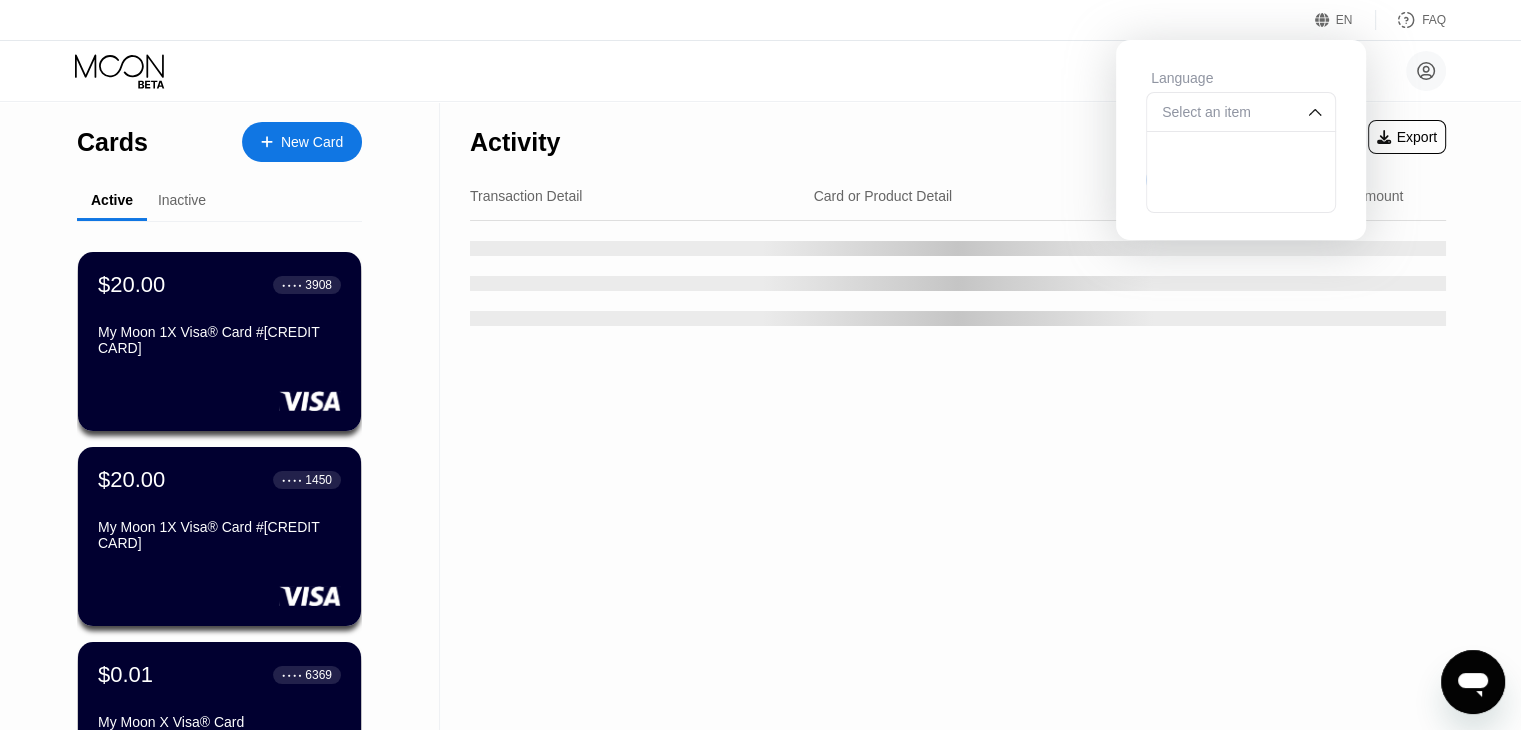 click on "[FIRST] [LAST] [EMAIL]  Home Settings Support Careers About Us Log out Privacy policy Terms" at bounding box center (760, 71) 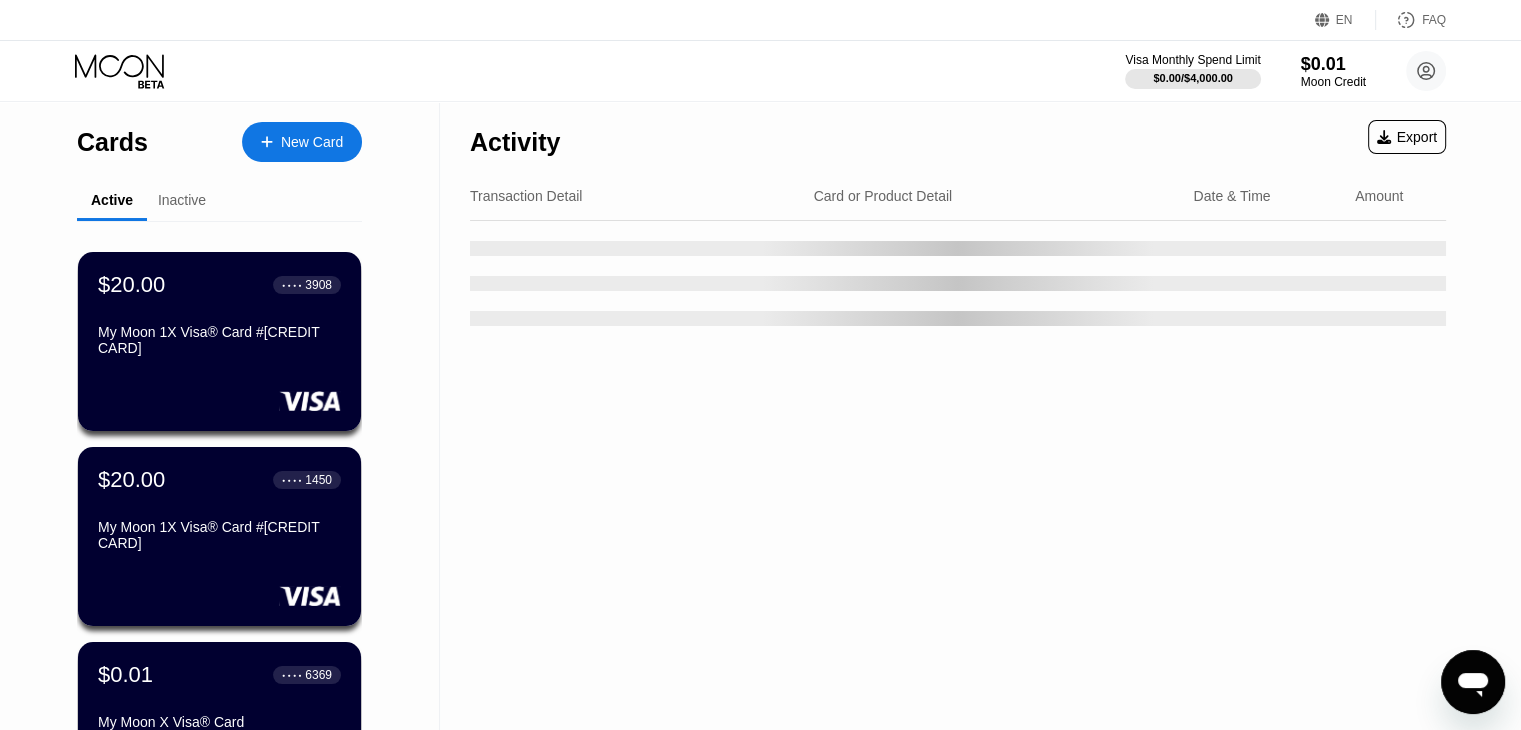 click on "EN" at bounding box center [1345, 20] 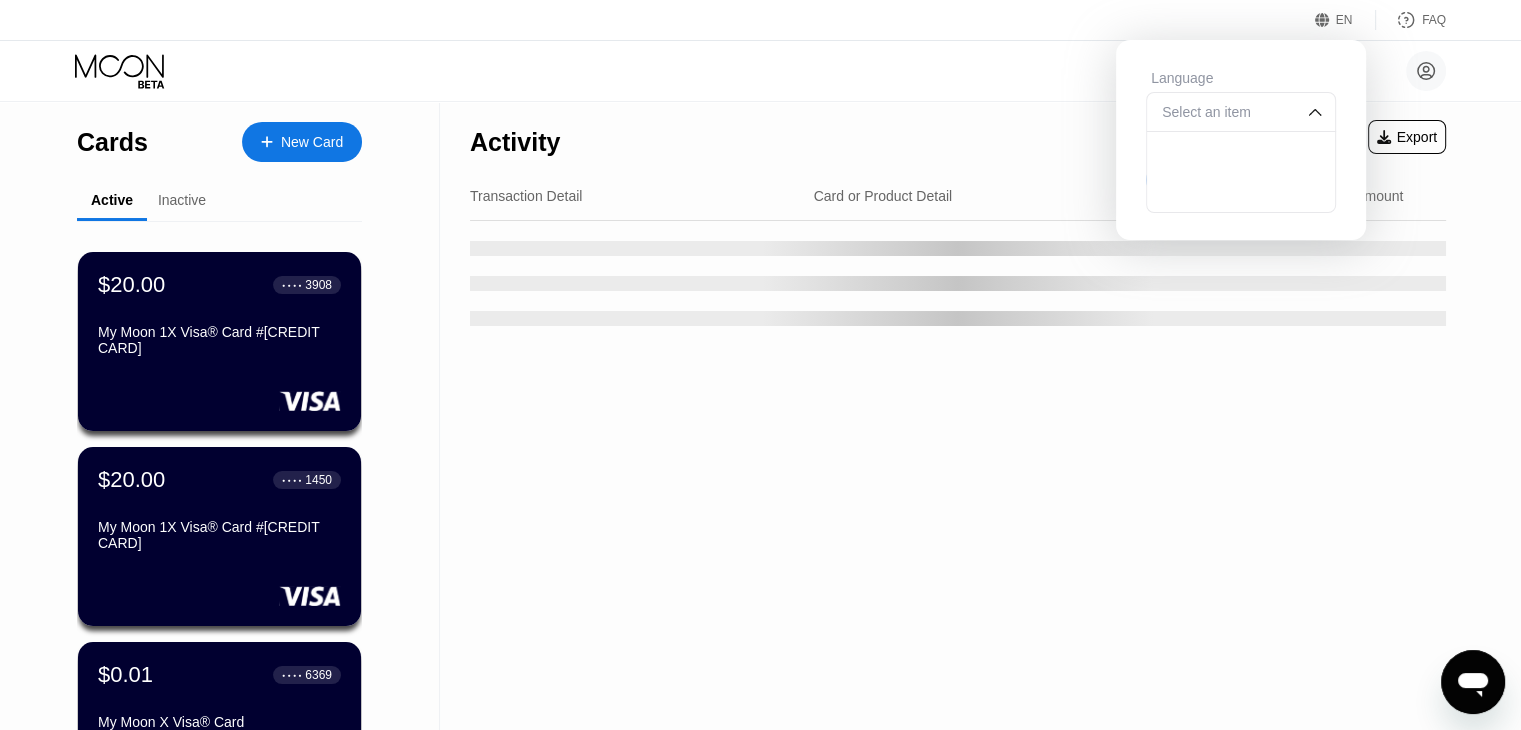 click at bounding box center [1241, 152] 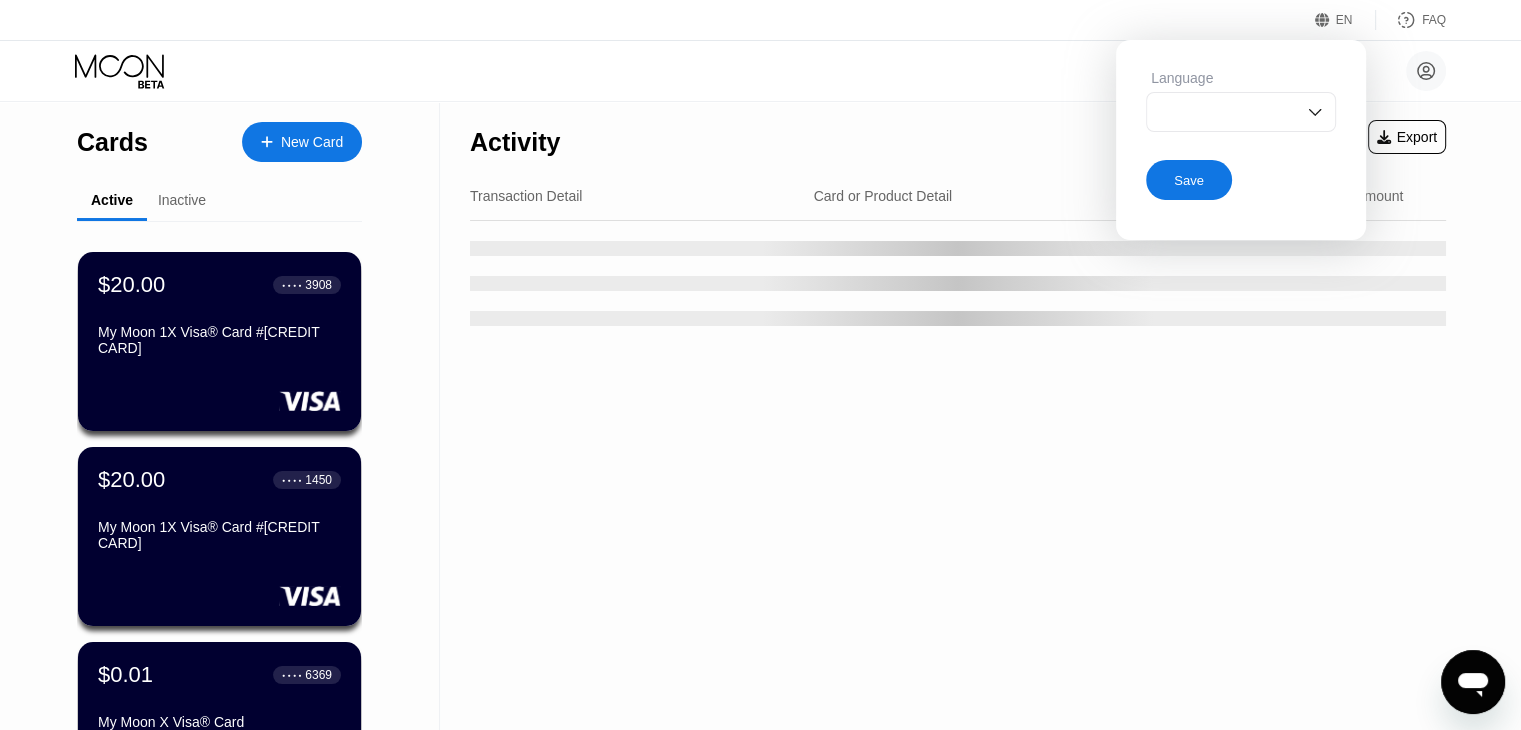 click at bounding box center (1241, 112) 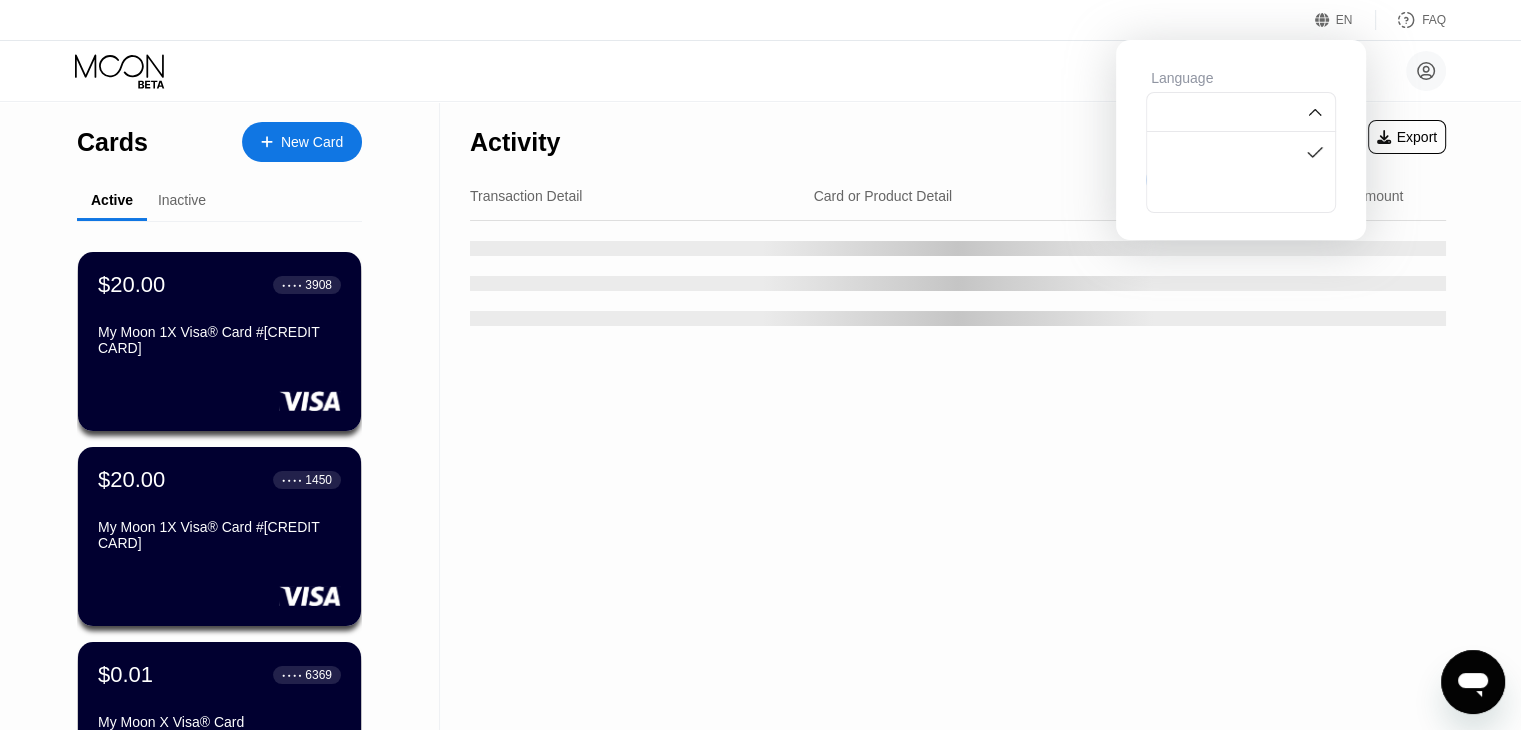 click at bounding box center [1241, 112] 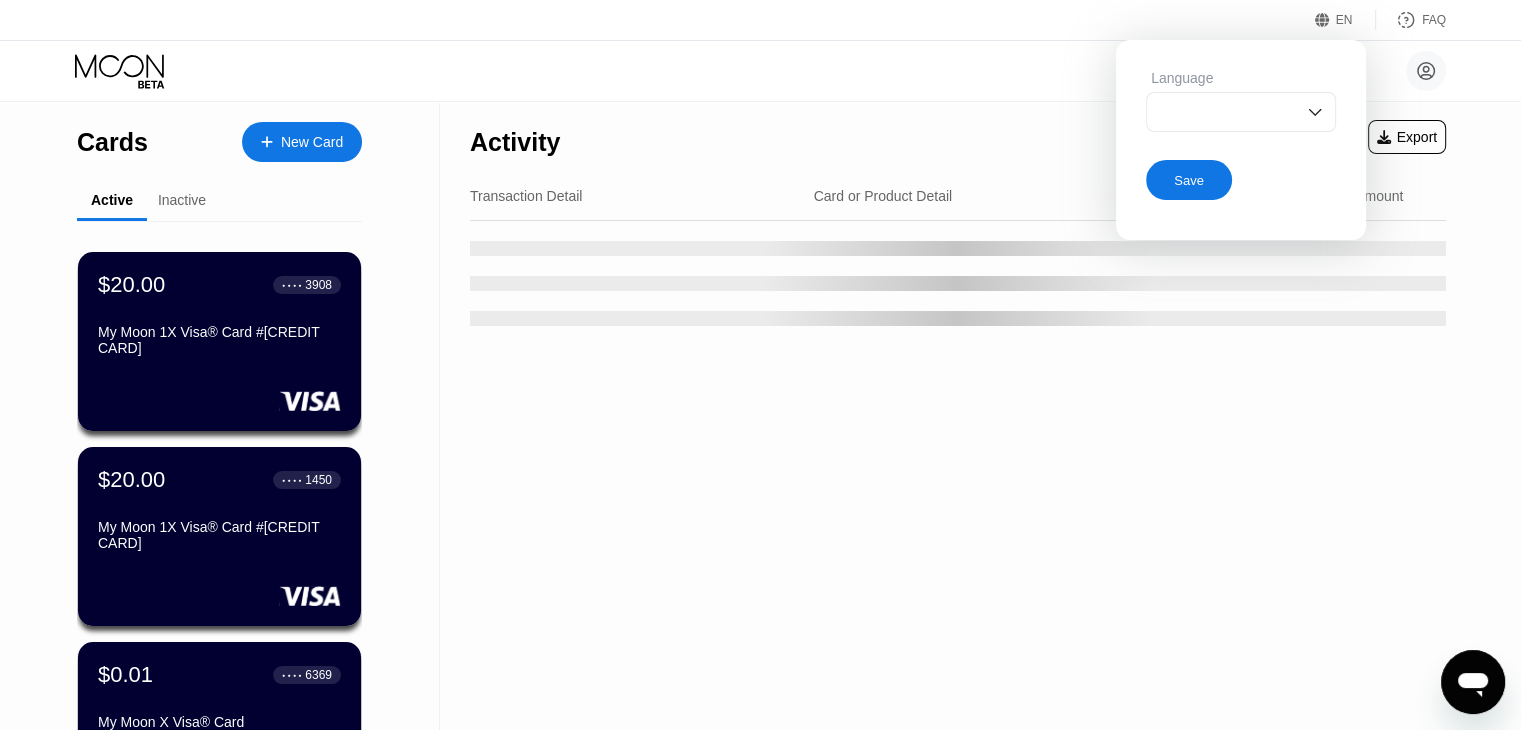 click on "[FIRST] [LAST] [EMAIL]  Home Settings Support Careers About Us Log out Privacy policy Terms" at bounding box center [760, 71] 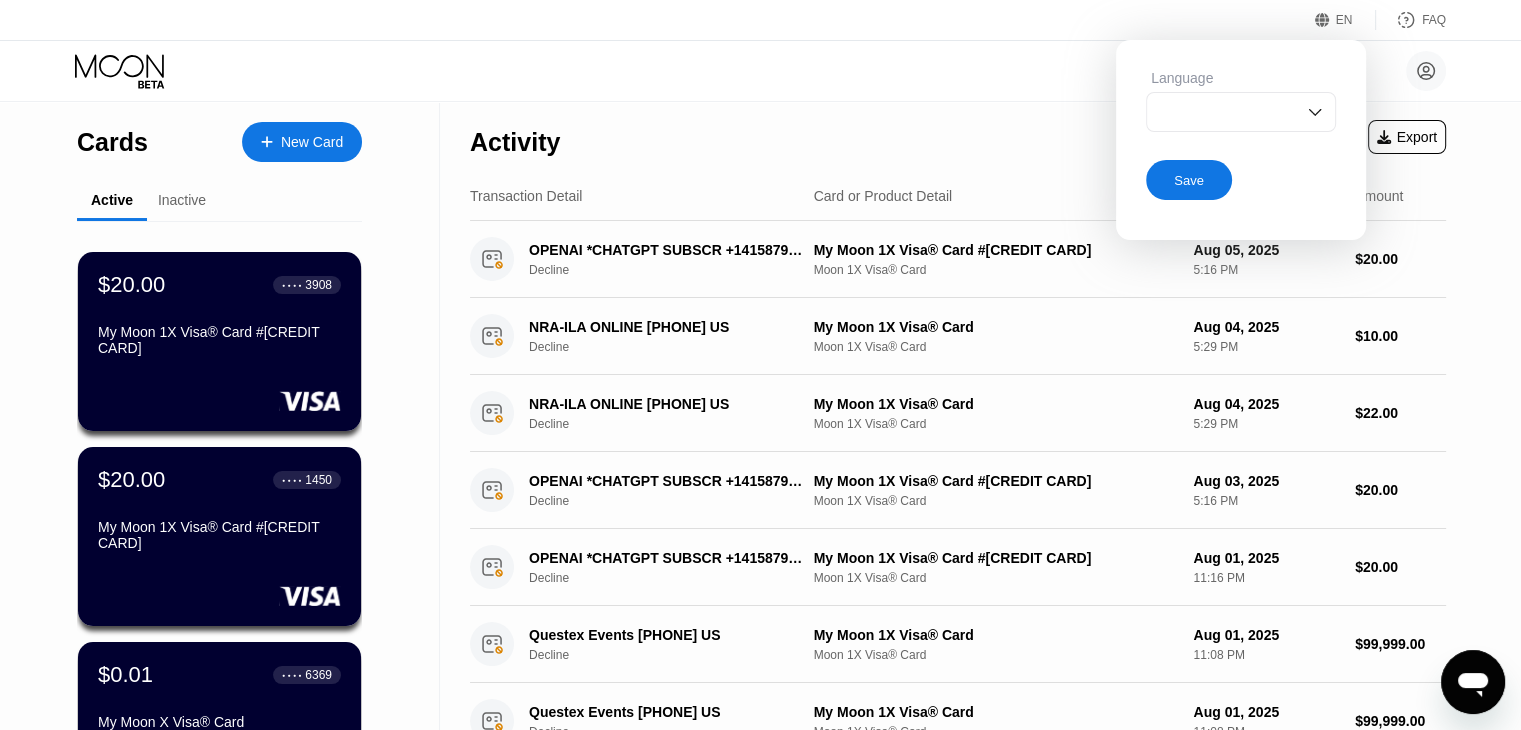 click on "EN" at bounding box center [1344, 20] 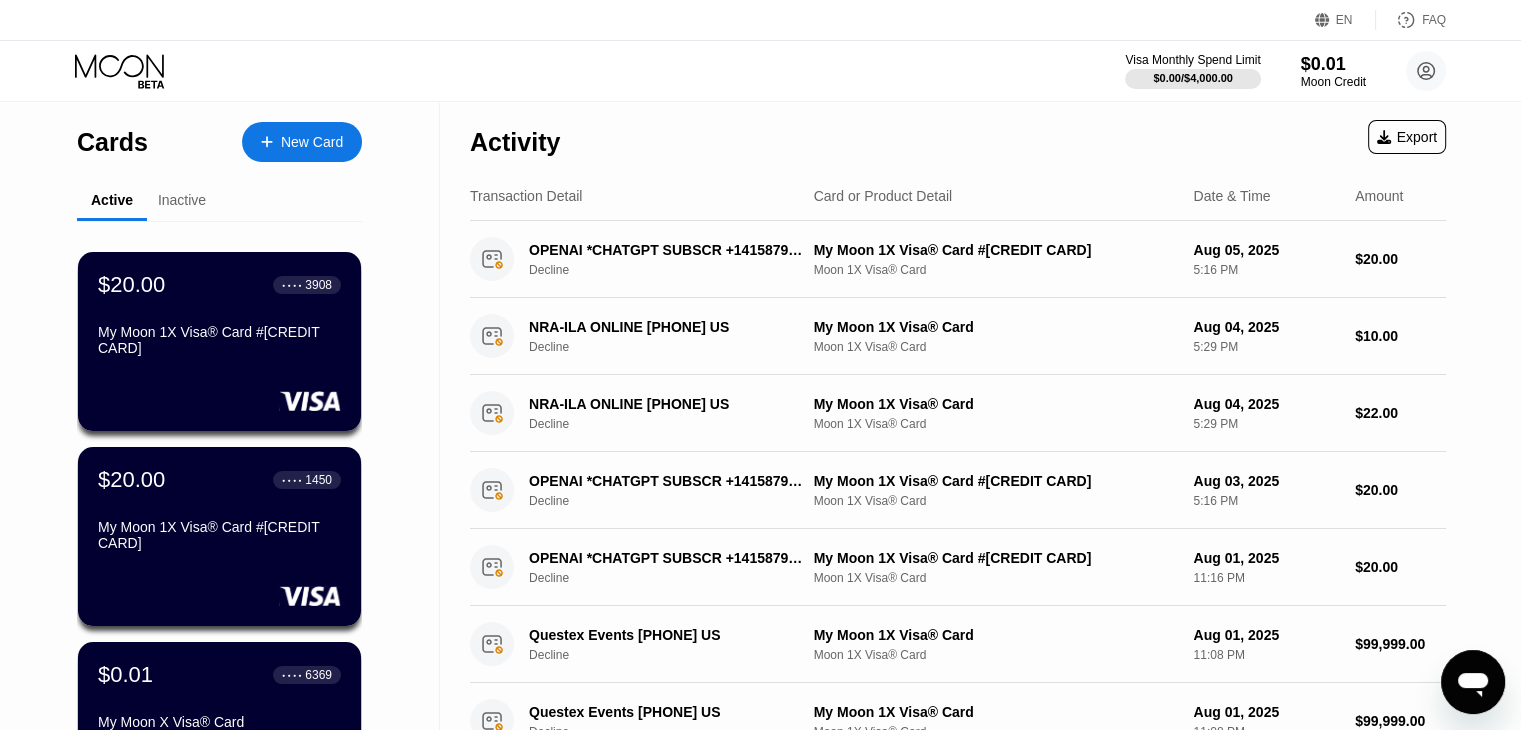 click on "EN" at bounding box center [1344, 20] 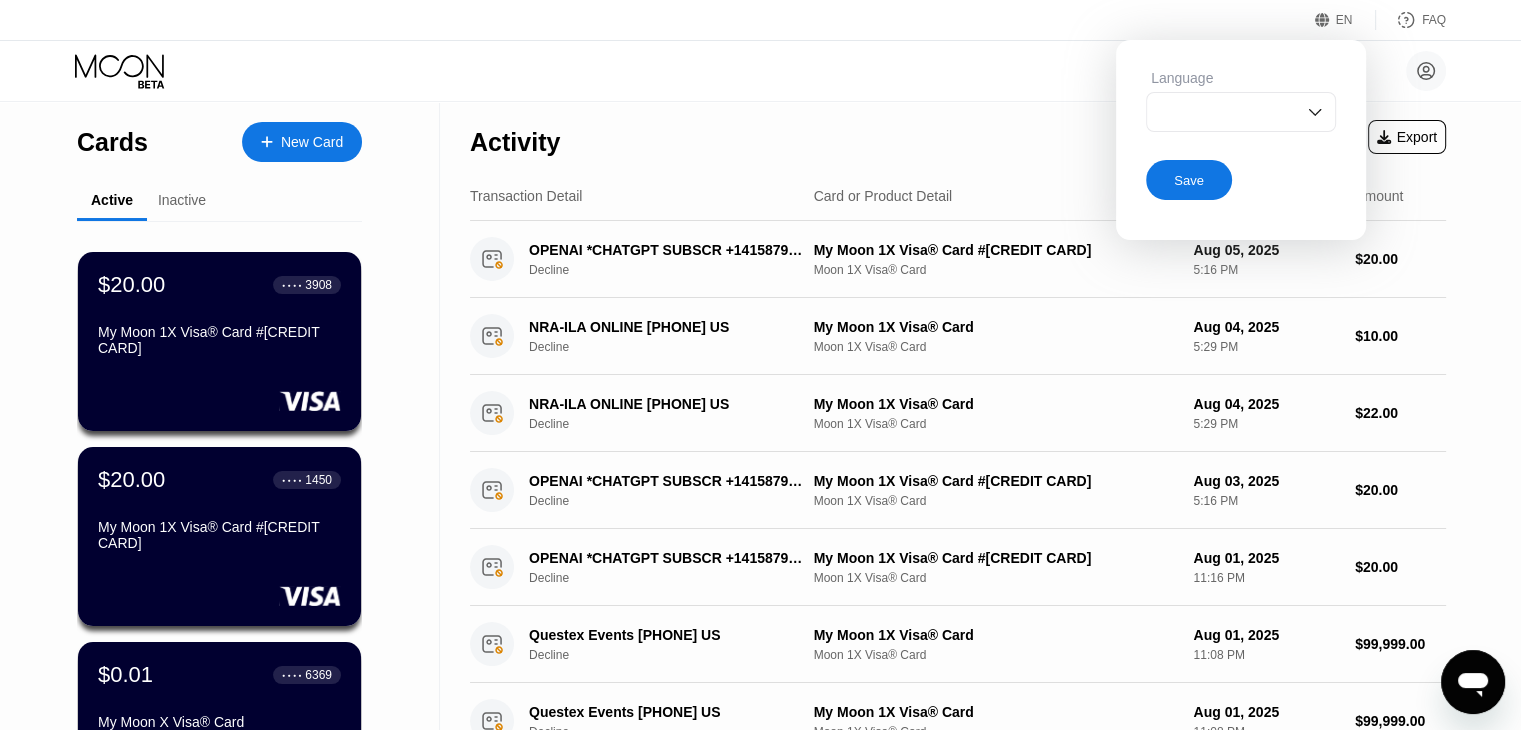 click on "Language" at bounding box center (1241, 111) 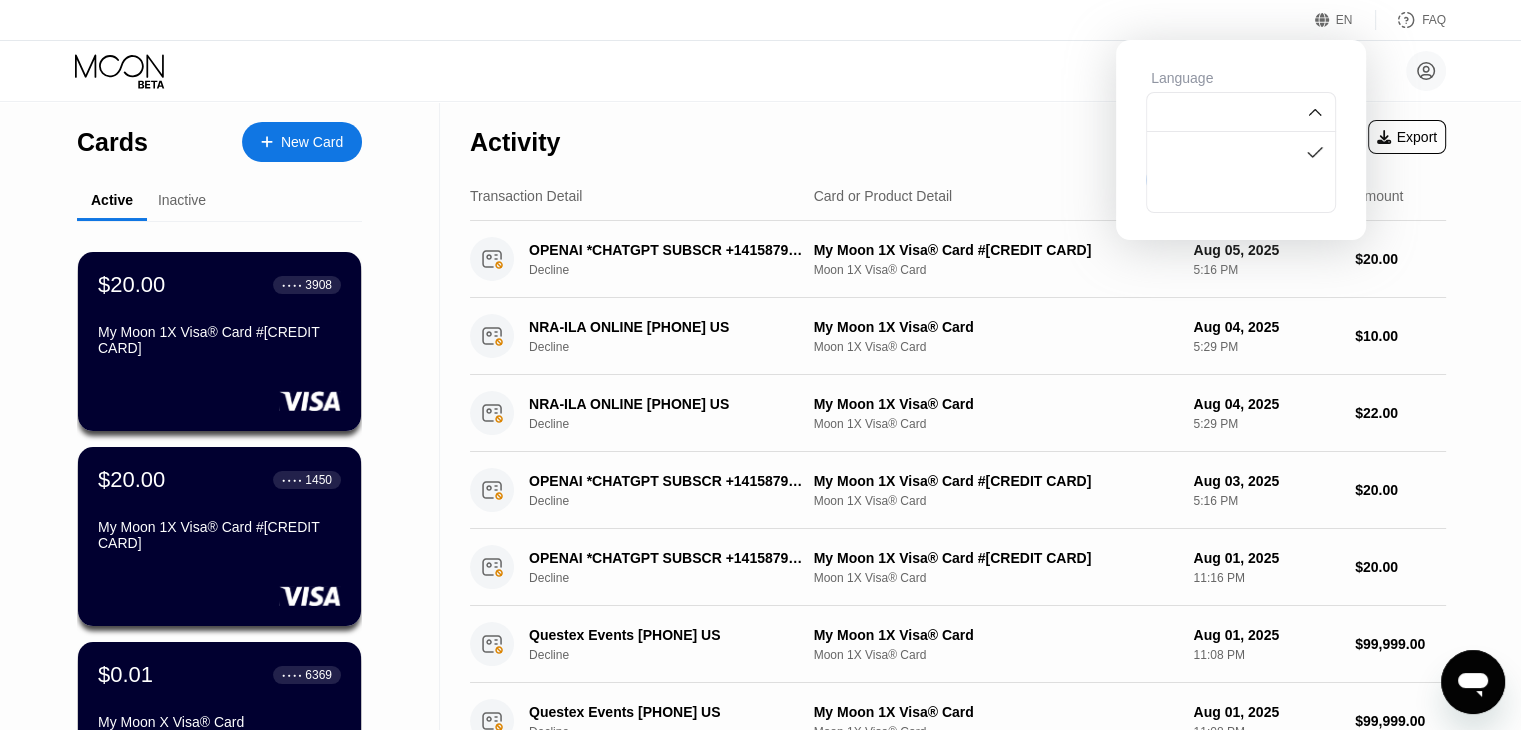 click at bounding box center [1315, 112] 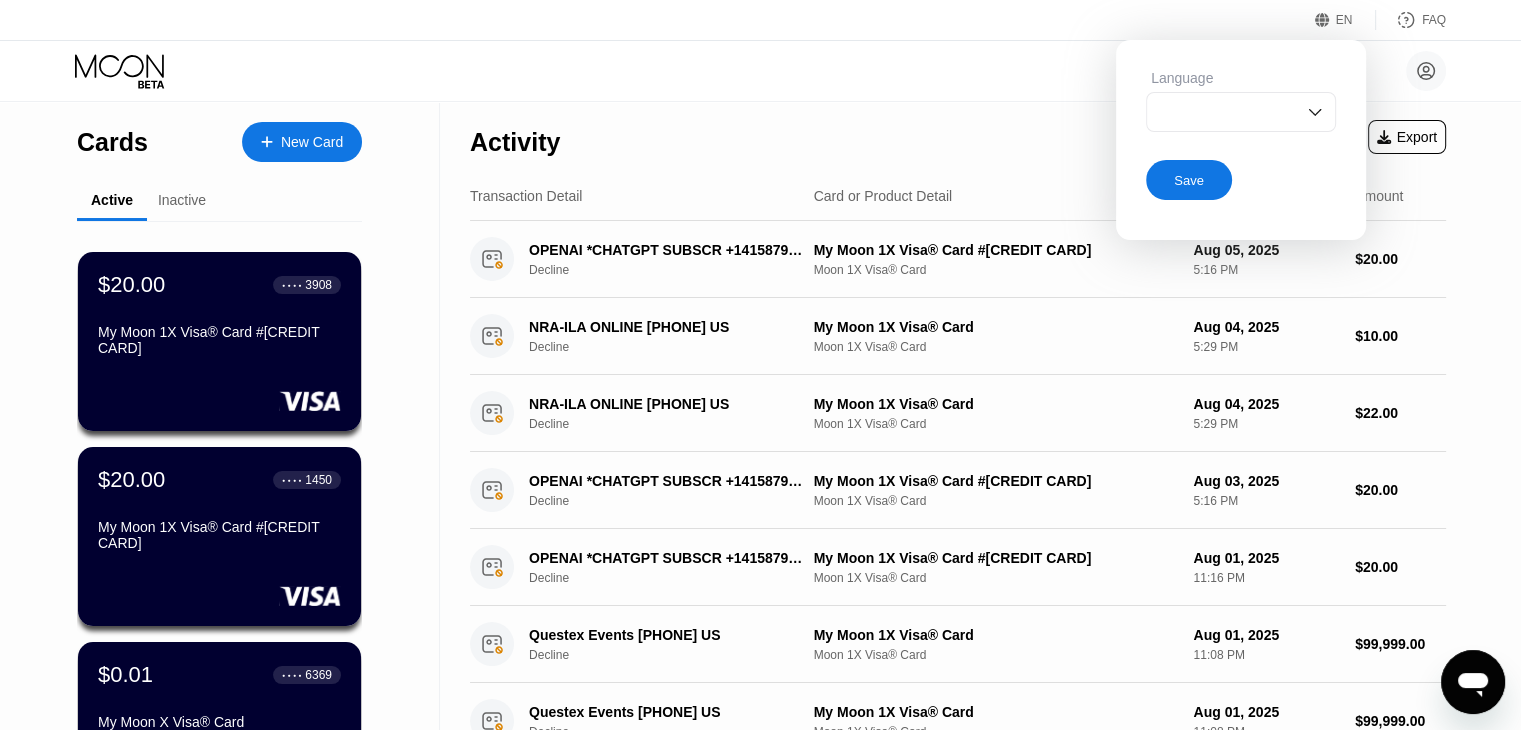 click at bounding box center (1315, 112) 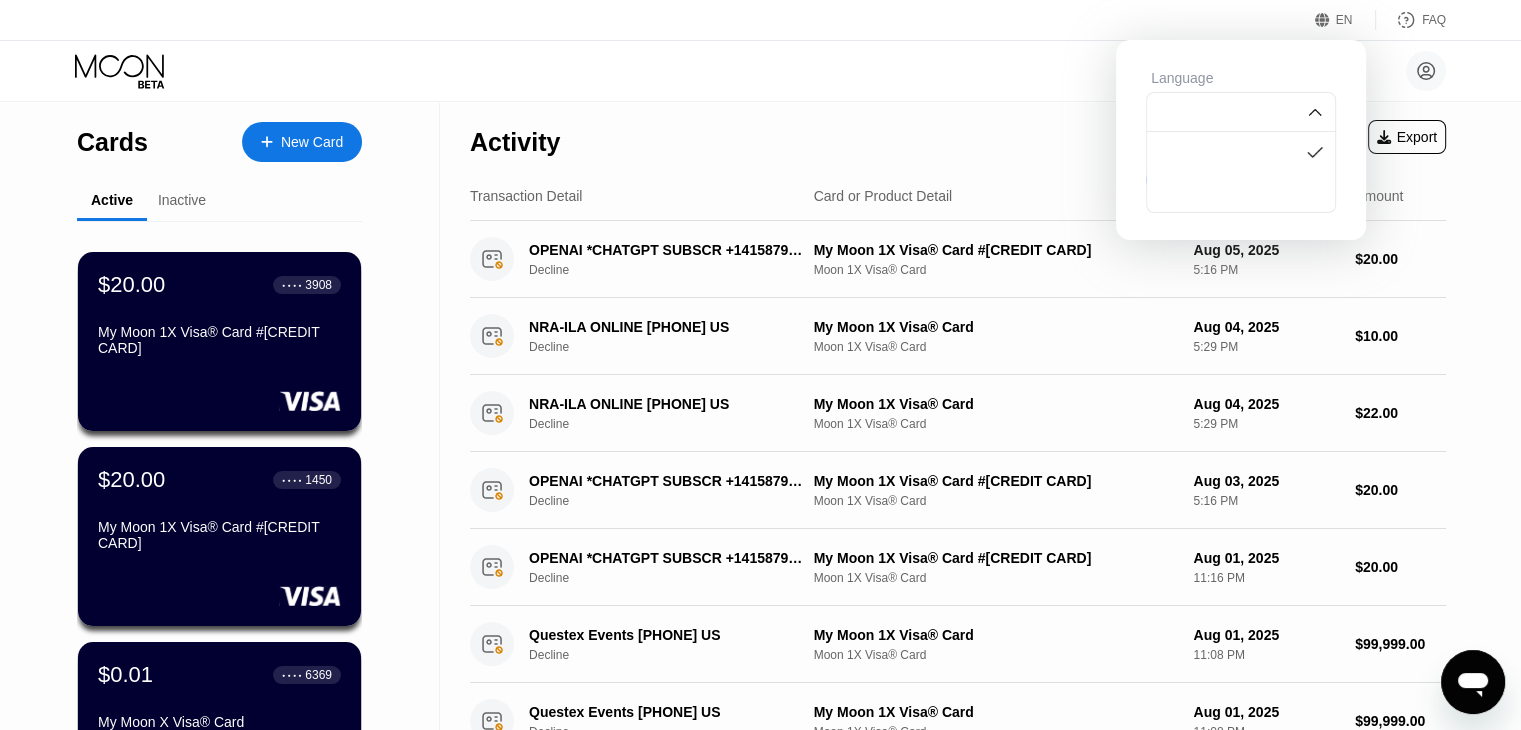 click on "[FIRST] [LAST] [EMAIL]  Home Settings Support Careers About Us Log out Privacy policy Terms" at bounding box center [760, 71] 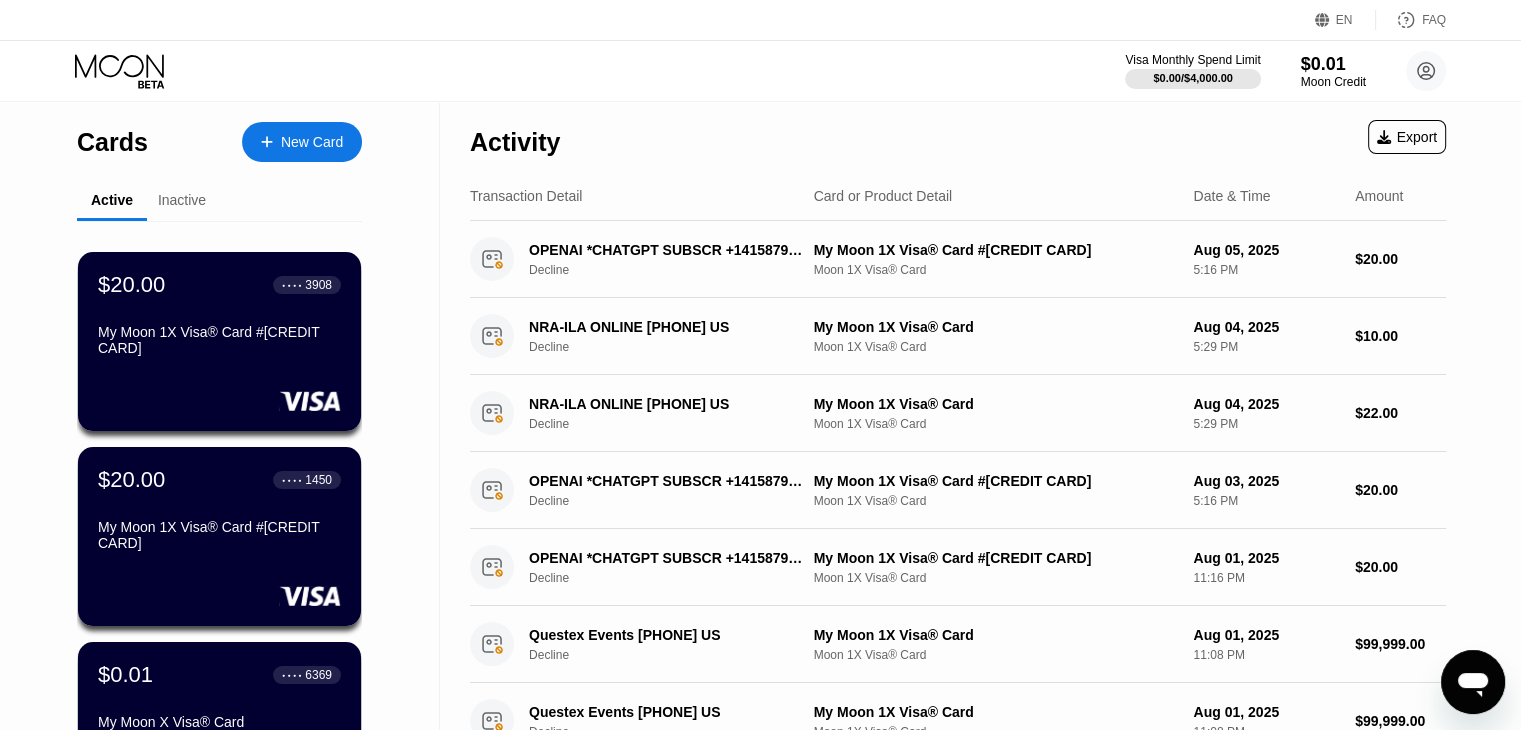 click on "EN" at bounding box center [1344, 20] 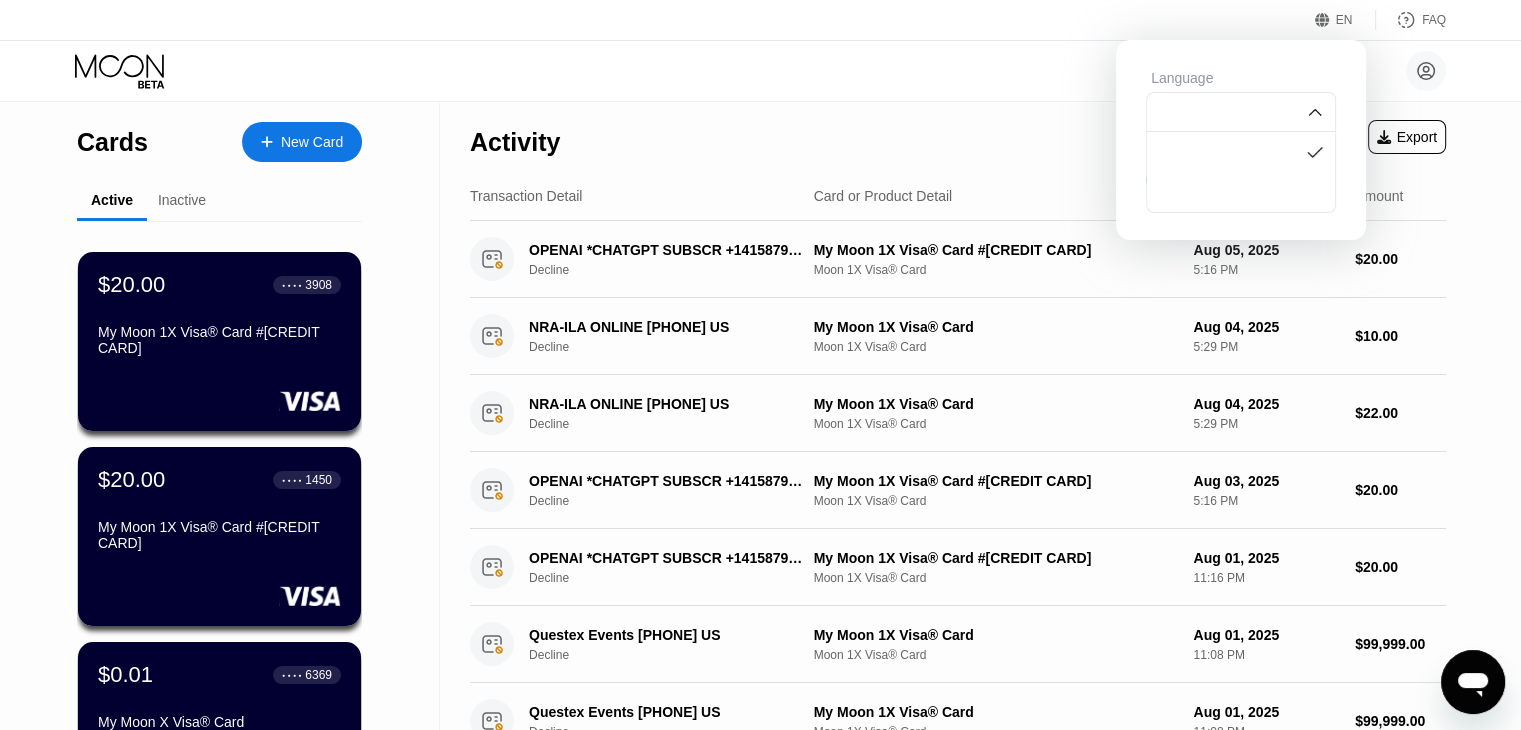 click at bounding box center [1241, 112] 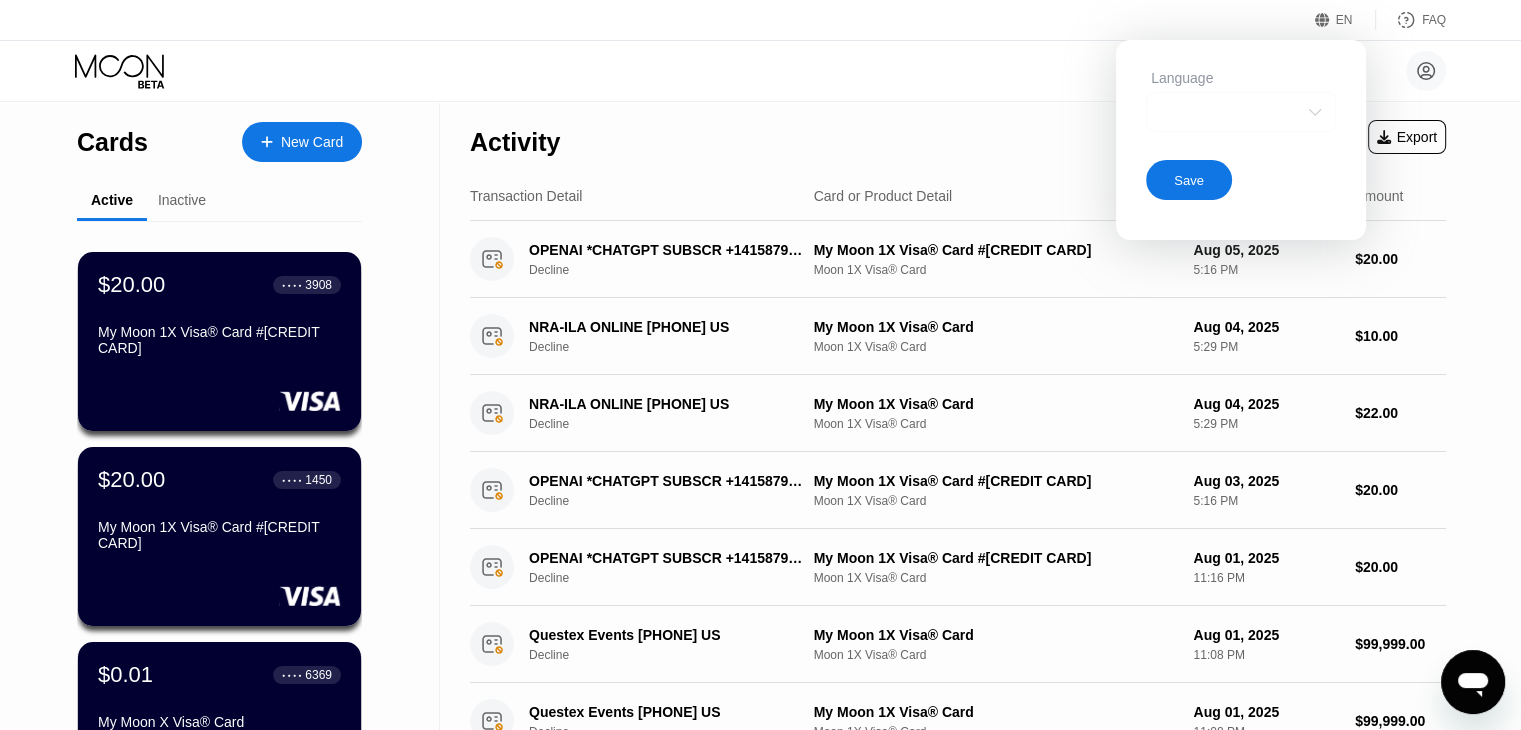 click at bounding box center (1241, 112) 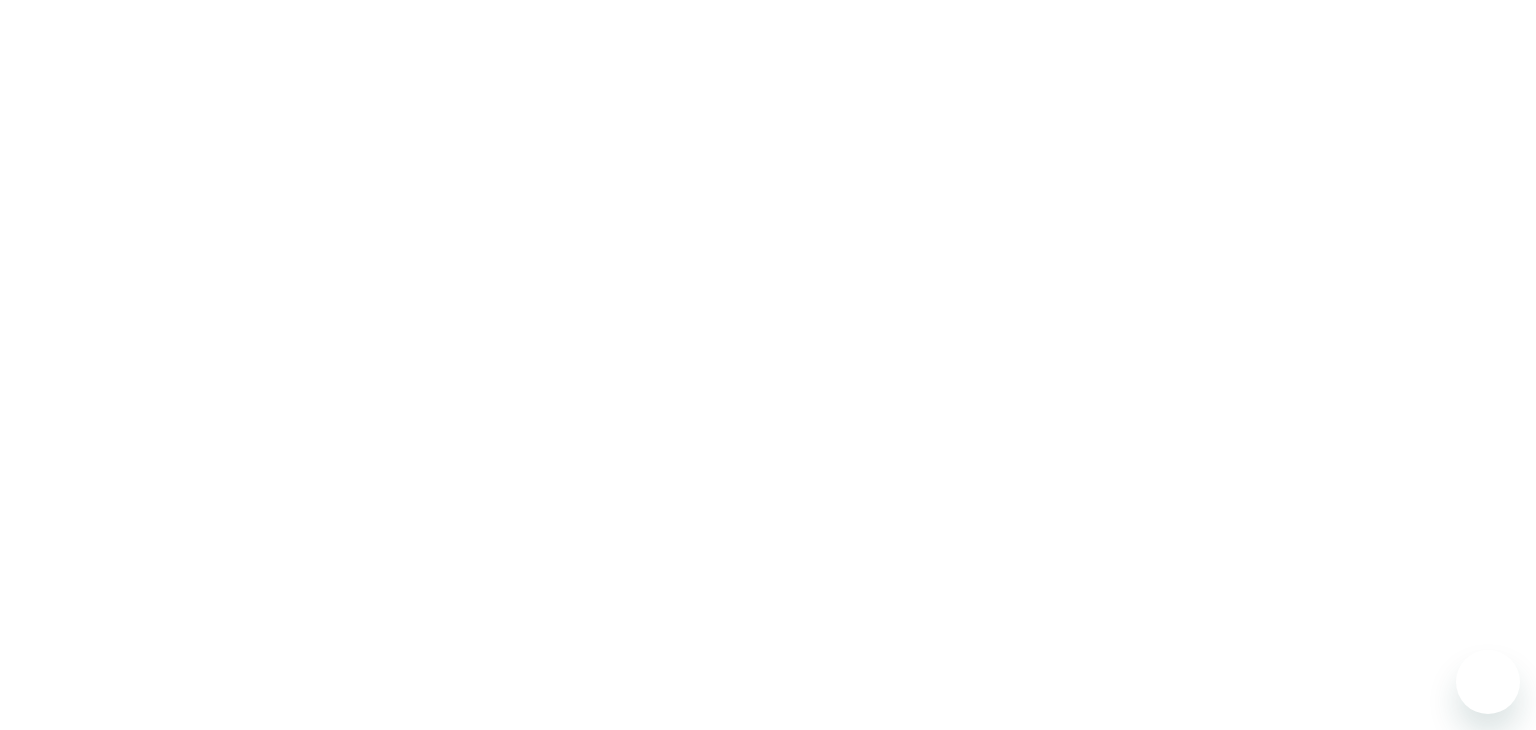 scroll, scrollTop: 0, scrollLeft: 0, axis: both 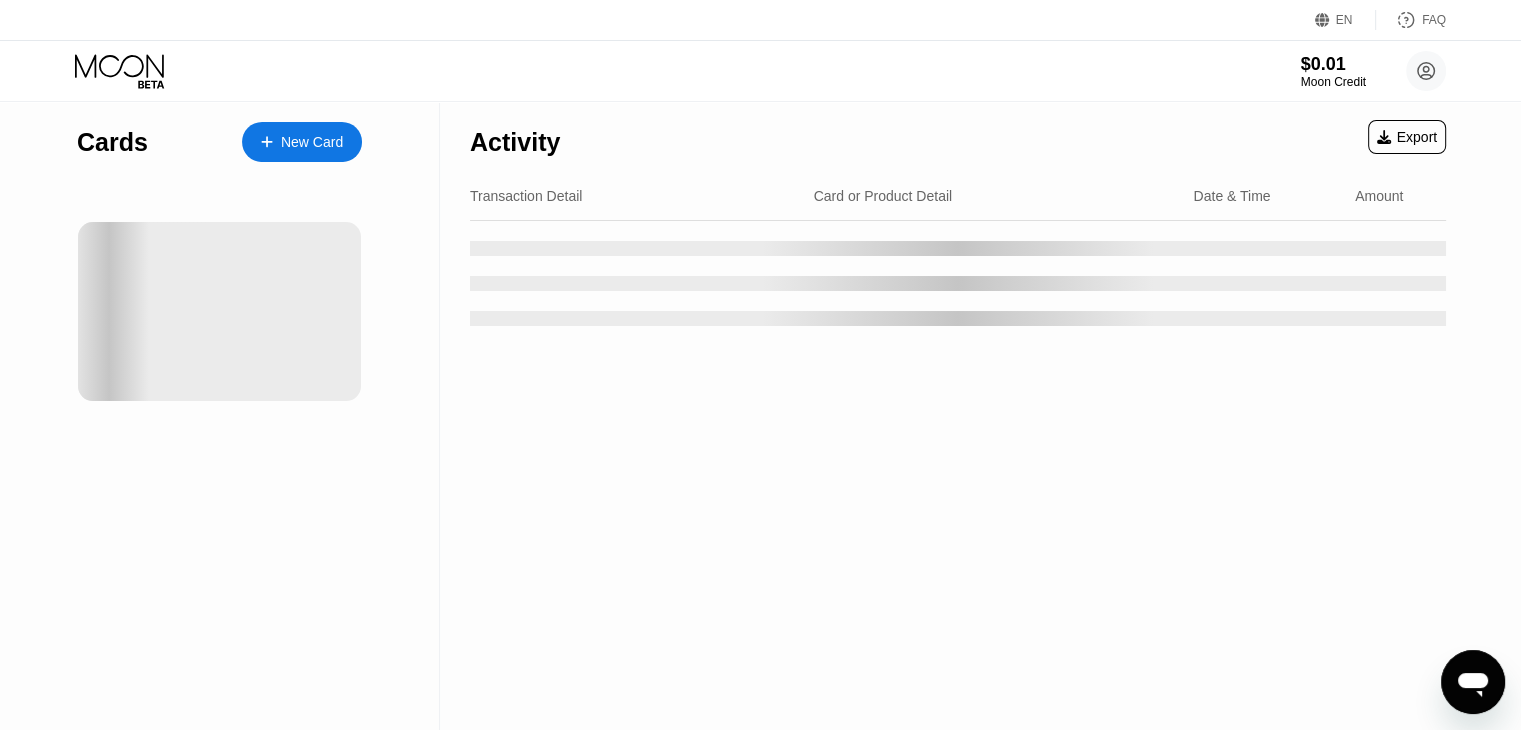 click on "$0.01 Moon Credit [FIRST] [LAST] [EMAIL]  Home Settings Support Careers About Us Log out Privacy policy Terms" at bounding box center [760, 71] 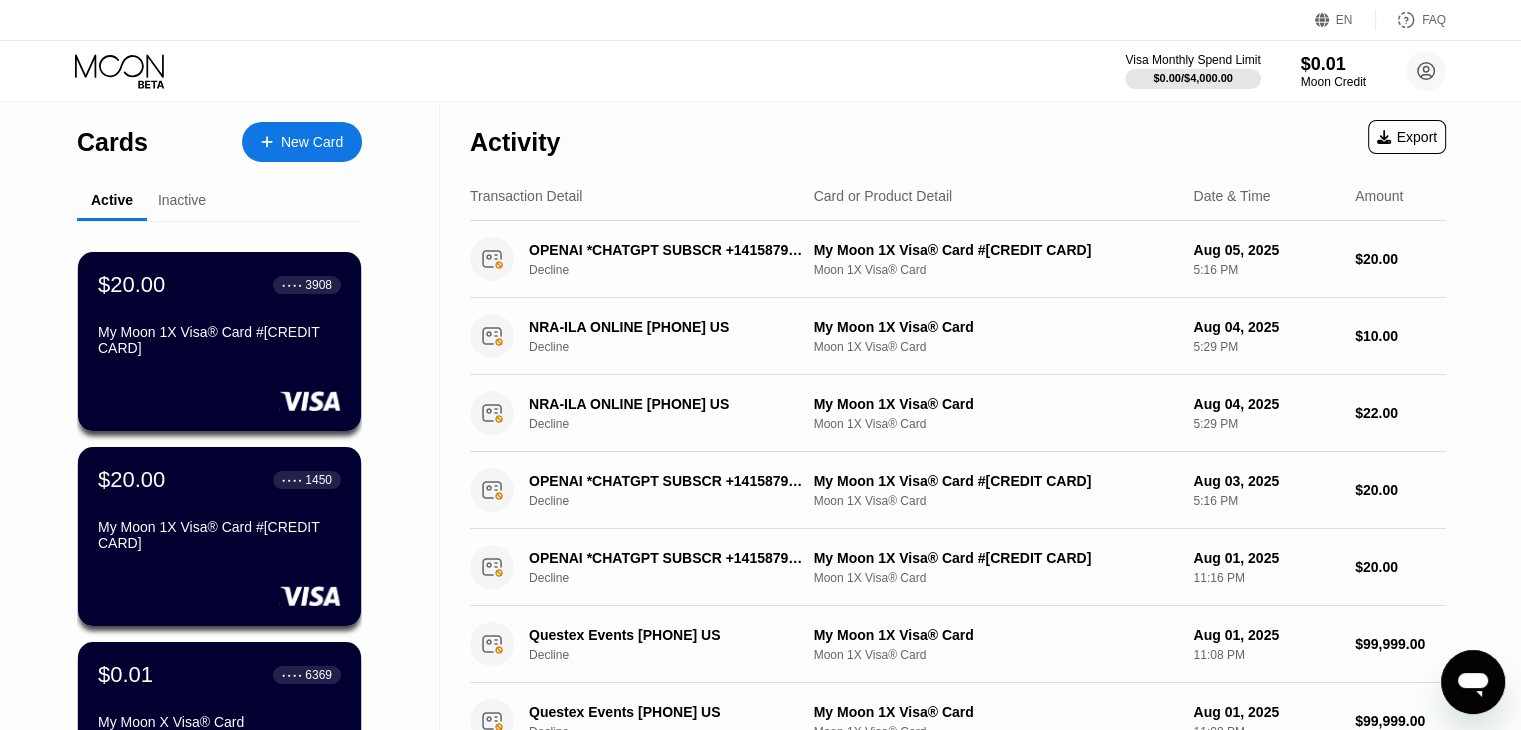 click on "EN" at bounding box center [1344, 20] 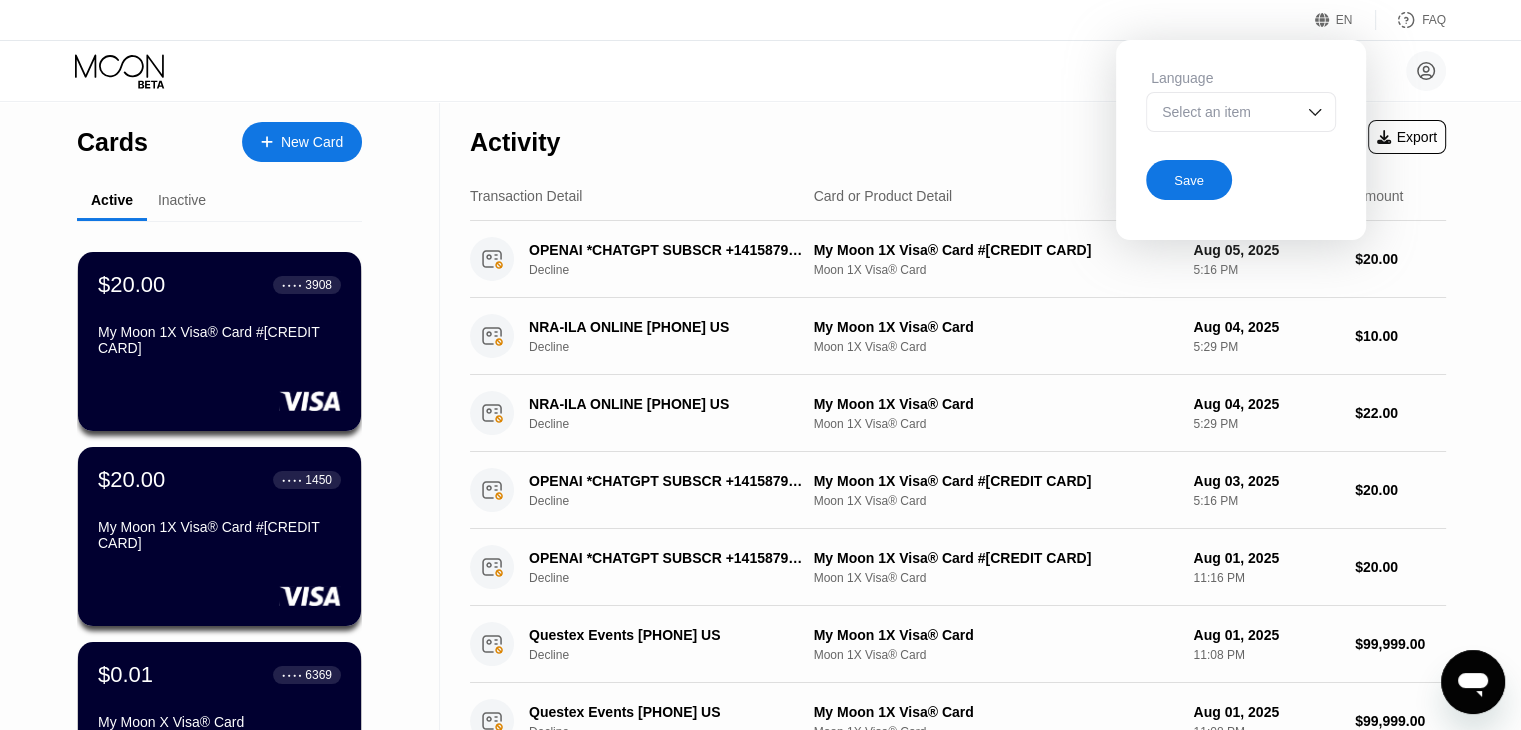 click on "Select an item" at bounding box center (1241, 112) 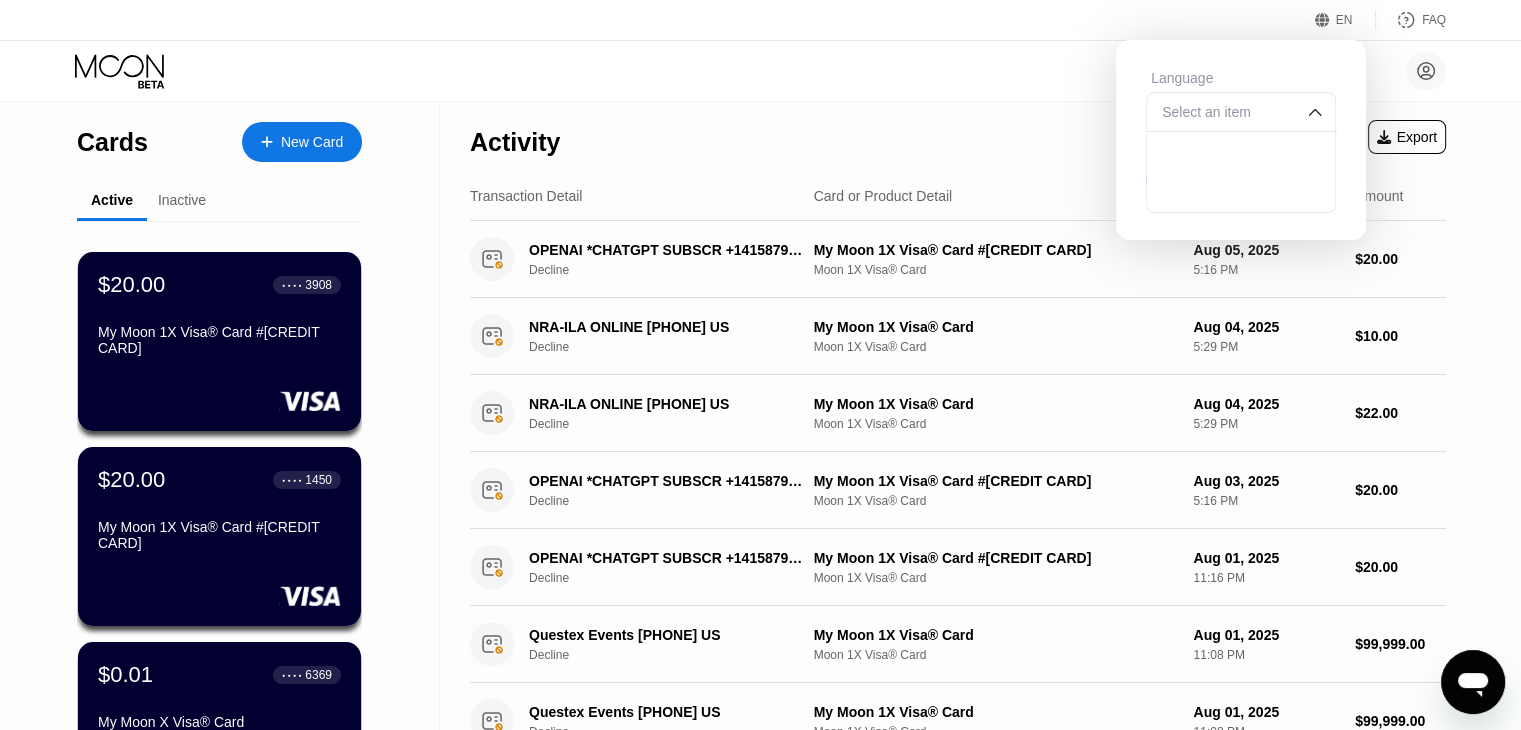 click at bounding box center (1315, 112) 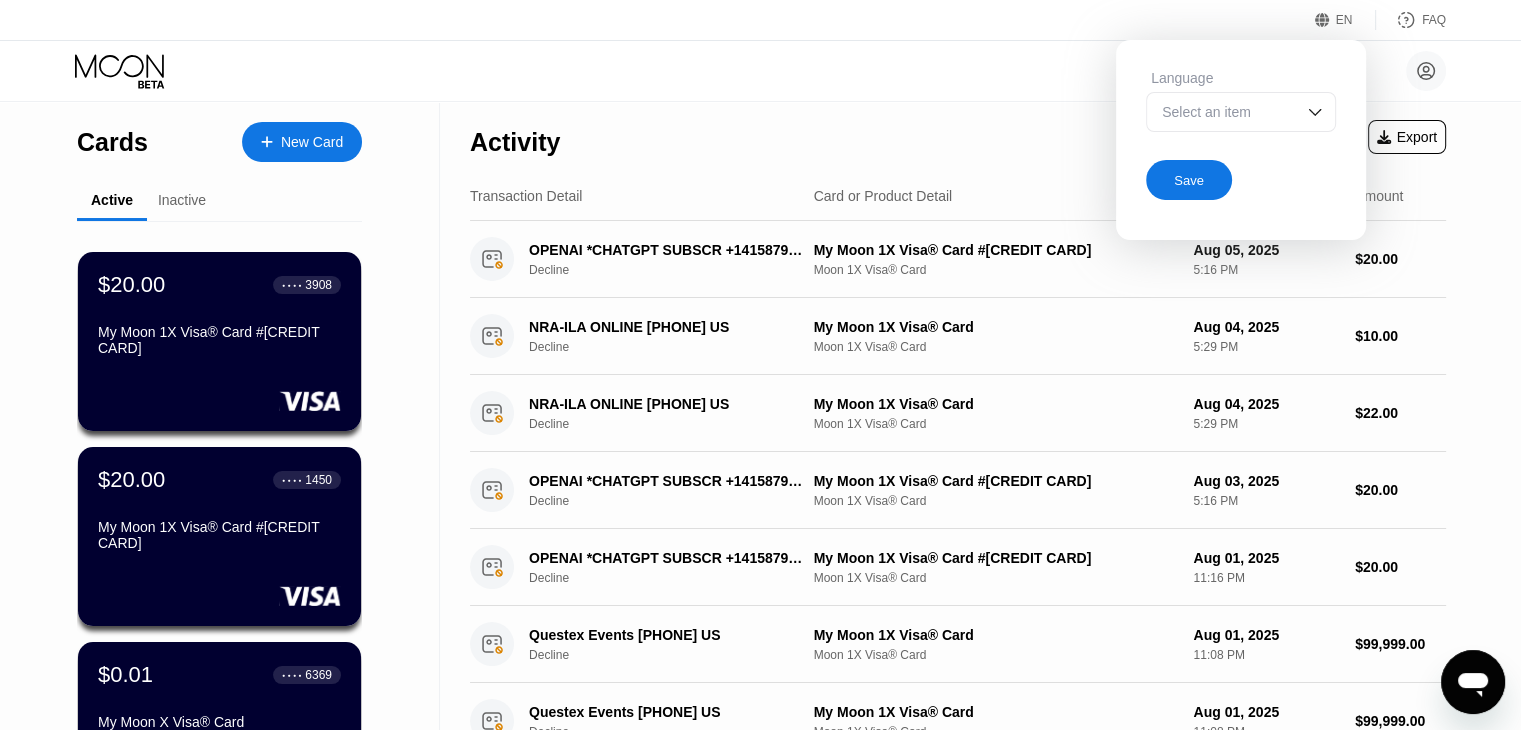 click at bounding box center [1315, 112] 